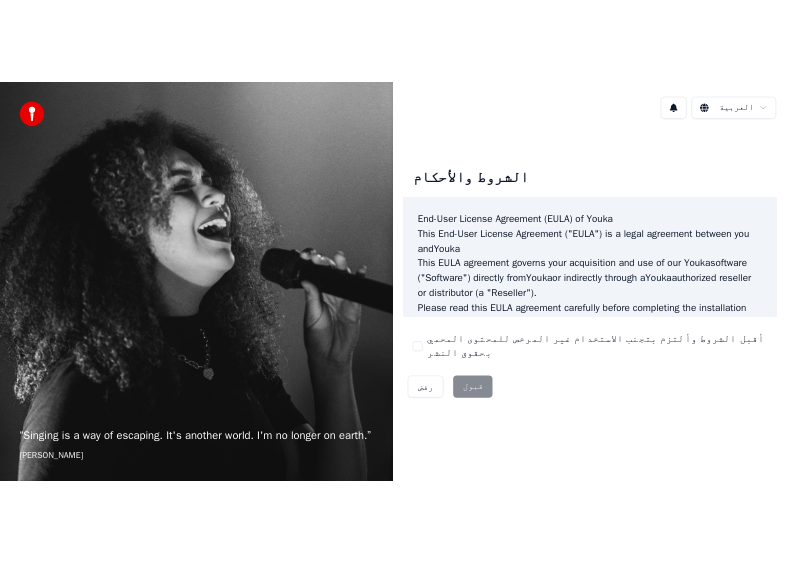 scroll, scrollTop: 0, scrollLeft: 0, axis: both 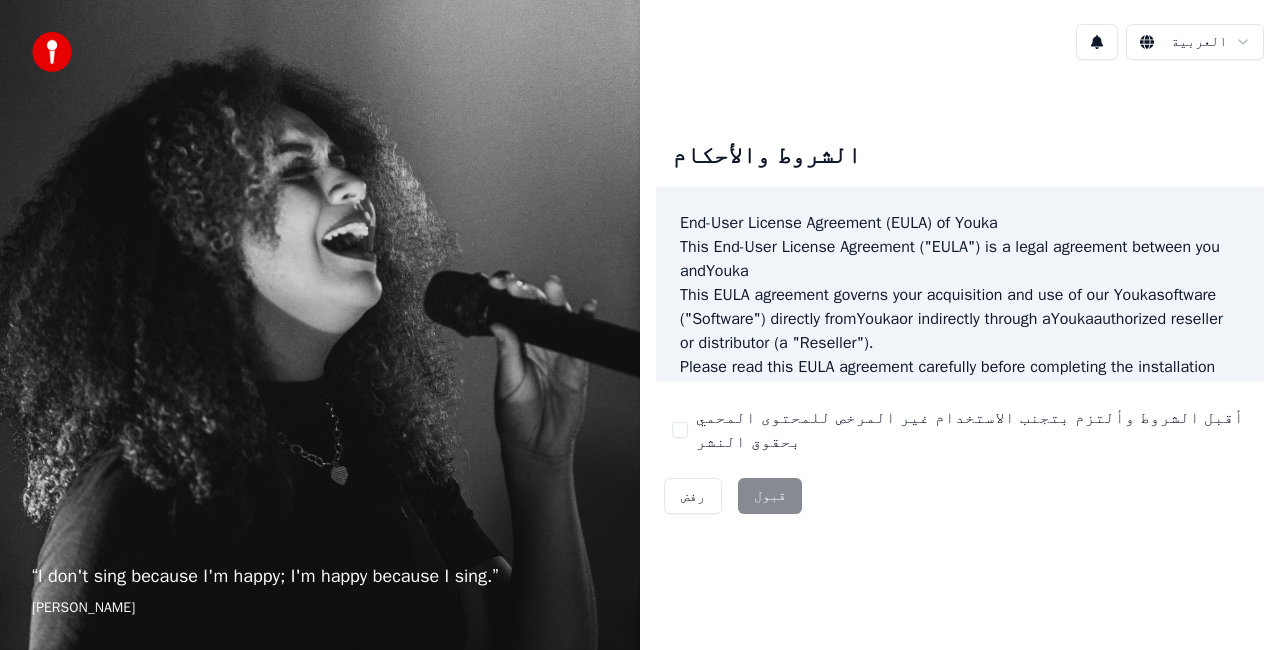click on "الشروط والأحكام End-User License Agreement (EULA) of   Youka This End-User License Agreement ("EULA") is a legal agreement between you and  Youka This EULA agreement governs your acquisition and use of our   Youka  software ("Software") directly from  Youka  or indirectly through a  Youka  authorized reseller or distributor (a "Reseller"). Please read this EULA agreement carefully before completing the installation process and using the   Youka  software. It provides a license to use the  Youka  software and contains warranty information and liability disclaimers. If you register for a free trial of the   Youka  software, this EULA agreement will also govern that trial. By clicking "accept" or installing and/or using the  Youka   software, you are confirming your acceptance of the Software and agreeing to become bound by the terms of this EULA agreement. This EULA agreement shall apply only to the Software supplied by   [PERSON_NAME] Template  for   Youka . License [PERSON_NAME]" at bounding box center (960, 323) 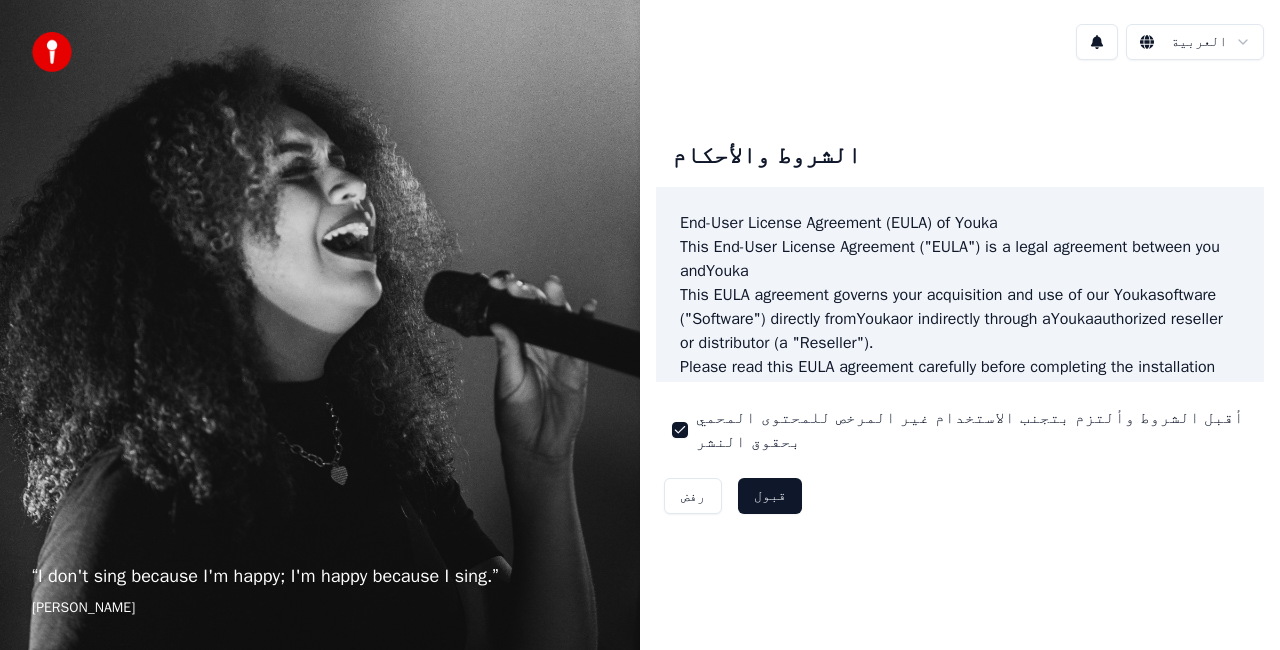 click on "قبول" at bounding box center [770, 496] 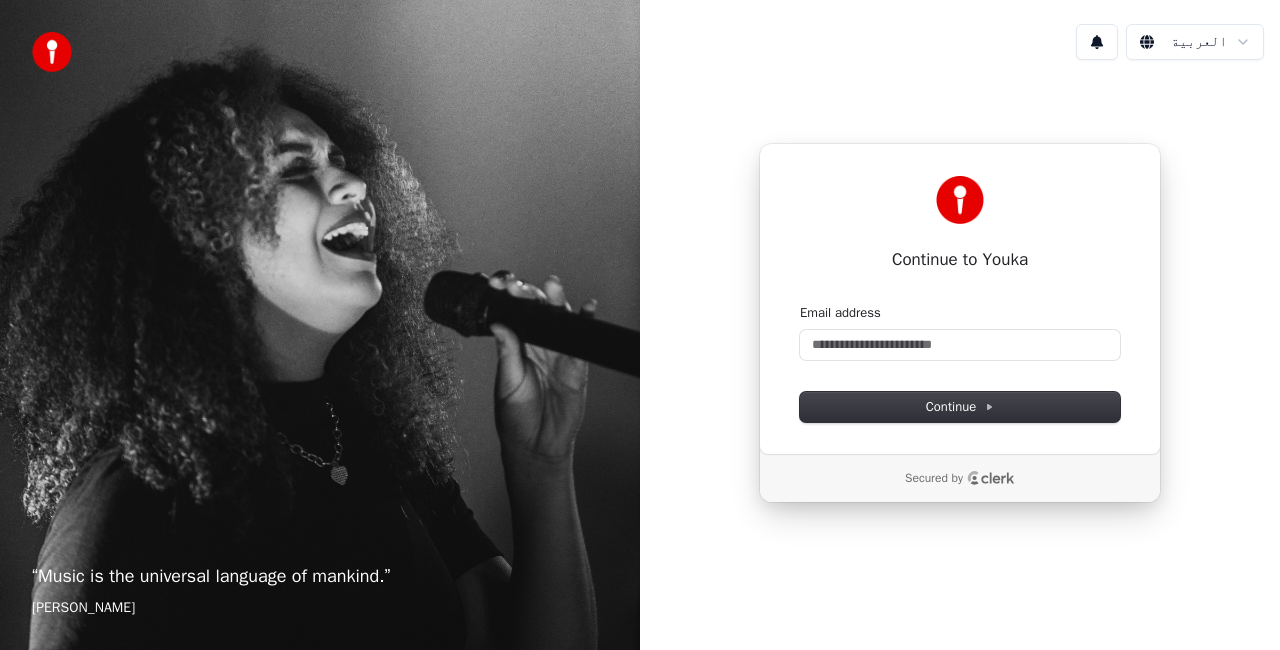 click on "Email address Continue" at bounding box center (960, 363) 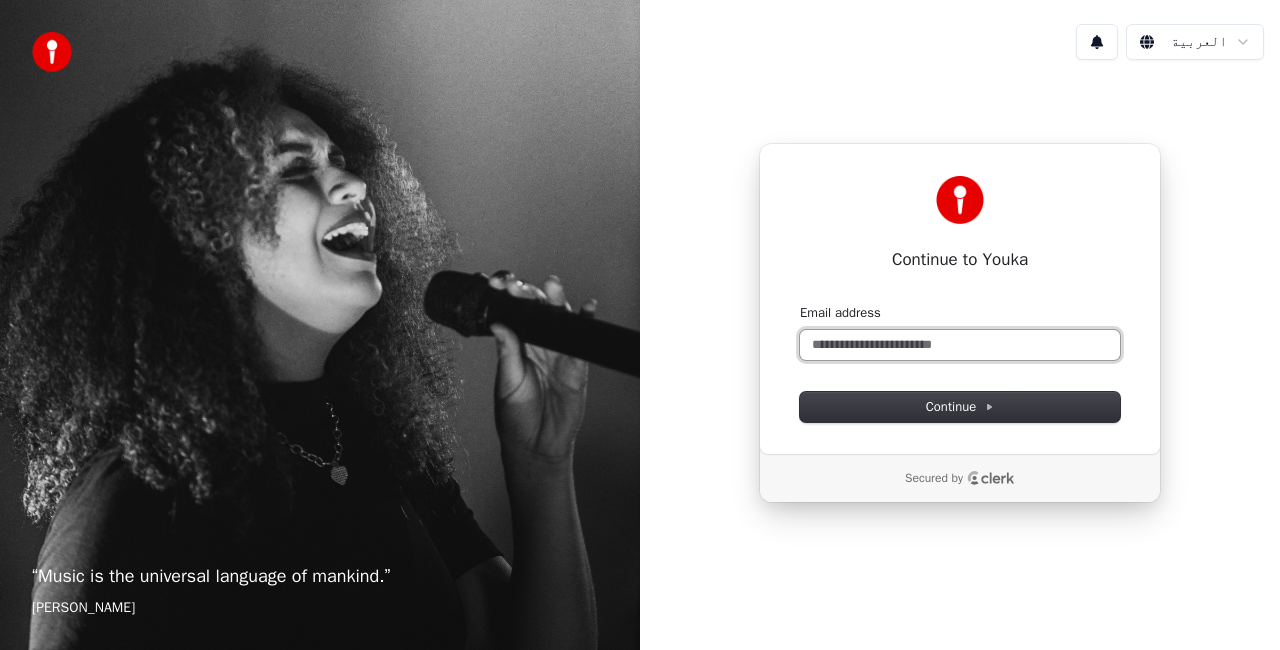 click on "Email address" at bounding box center (960, 345) 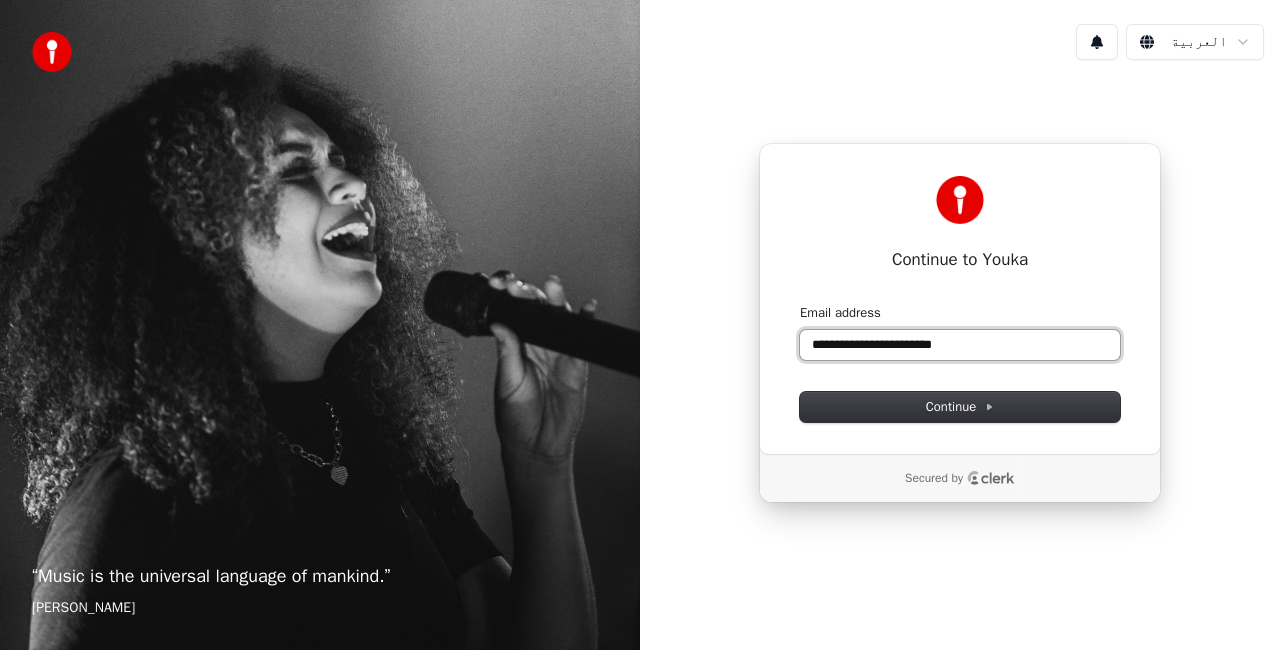 click at bounding box center [800, 304] 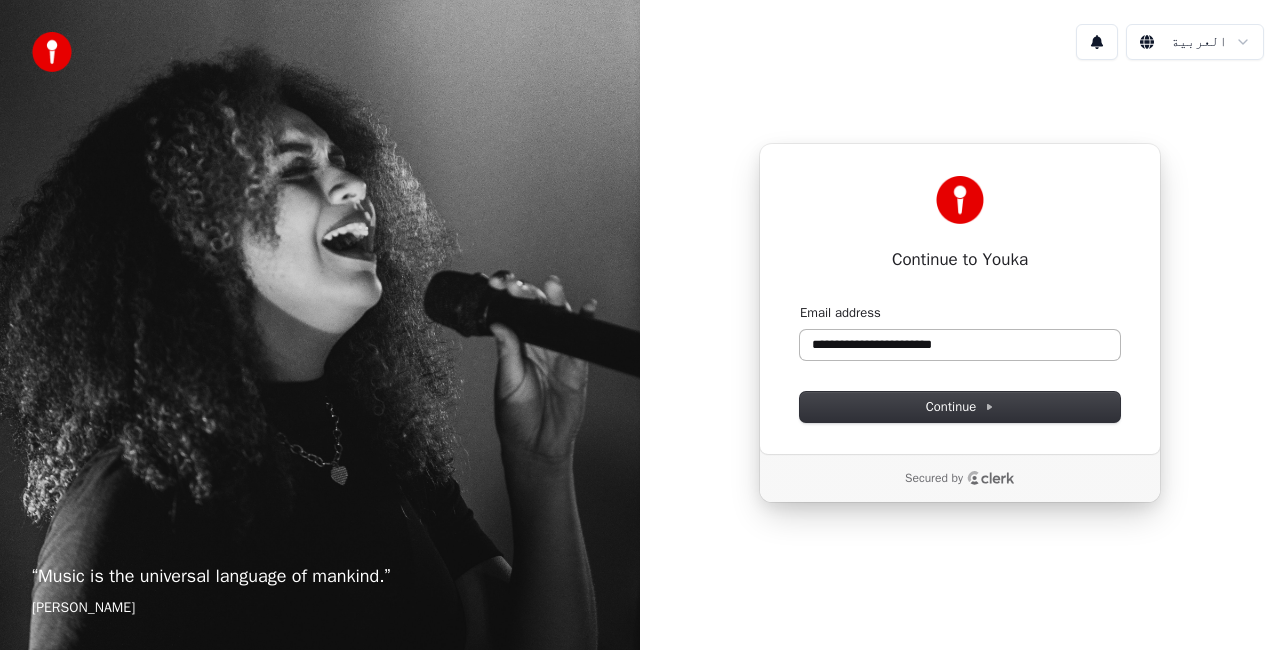 type on "**********" 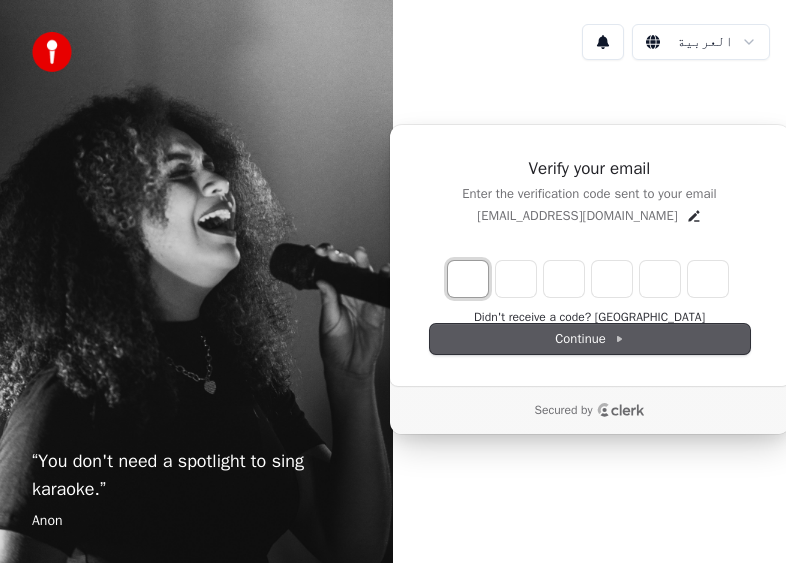type on "*" 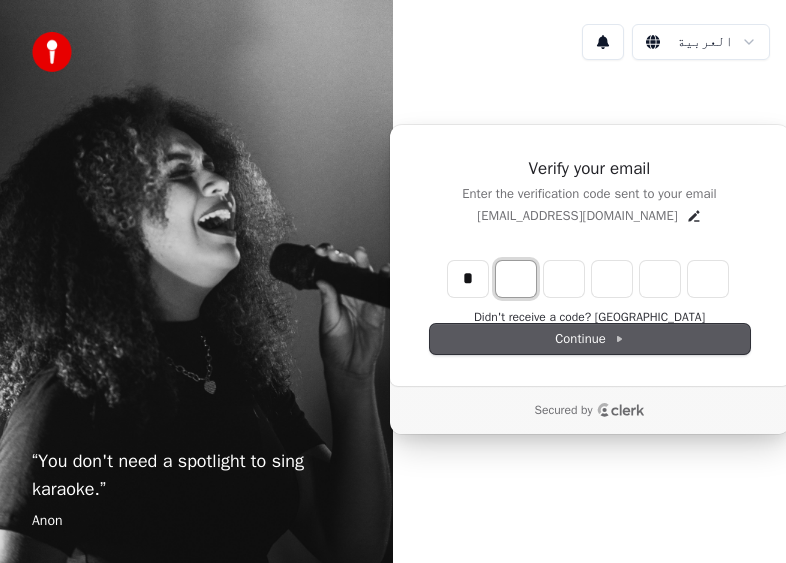 type on "*" 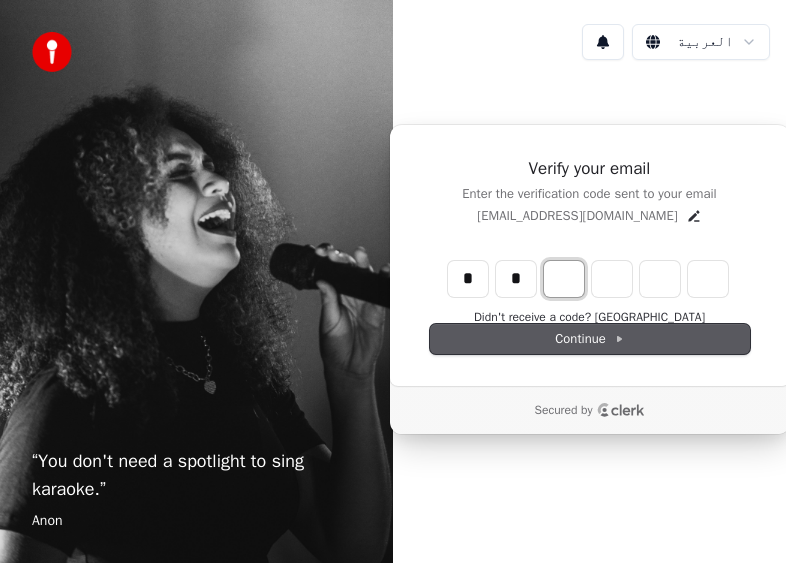 type on "**" 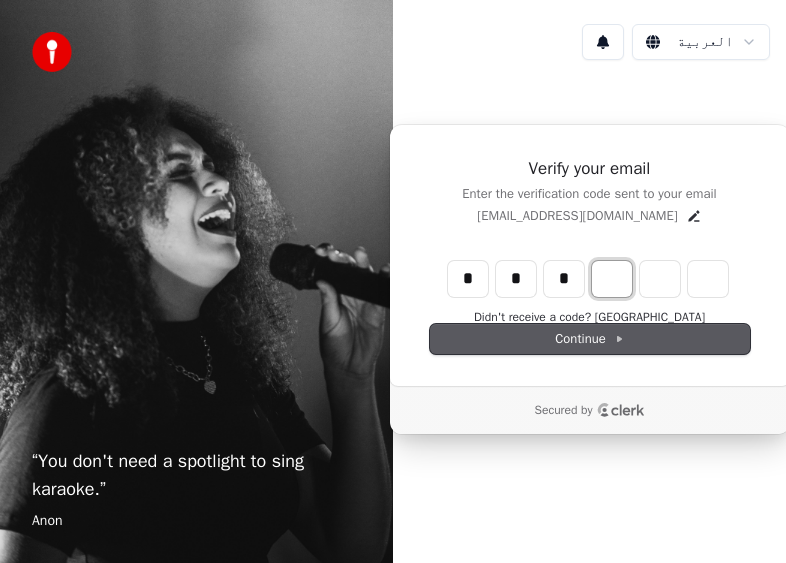 type on "***" 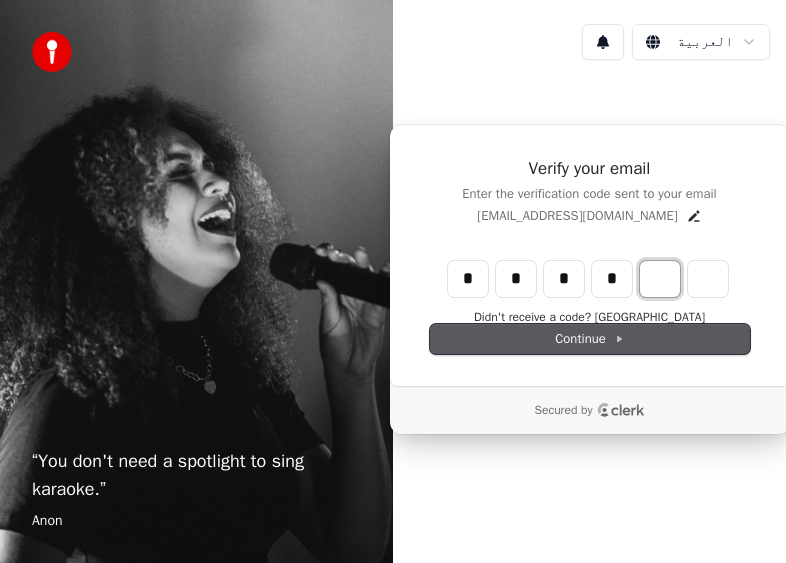 type on "****" 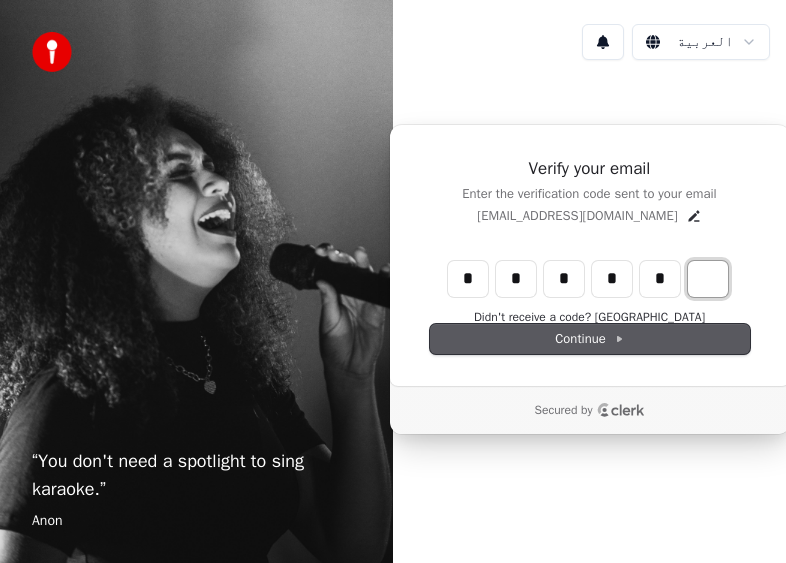type on "******" 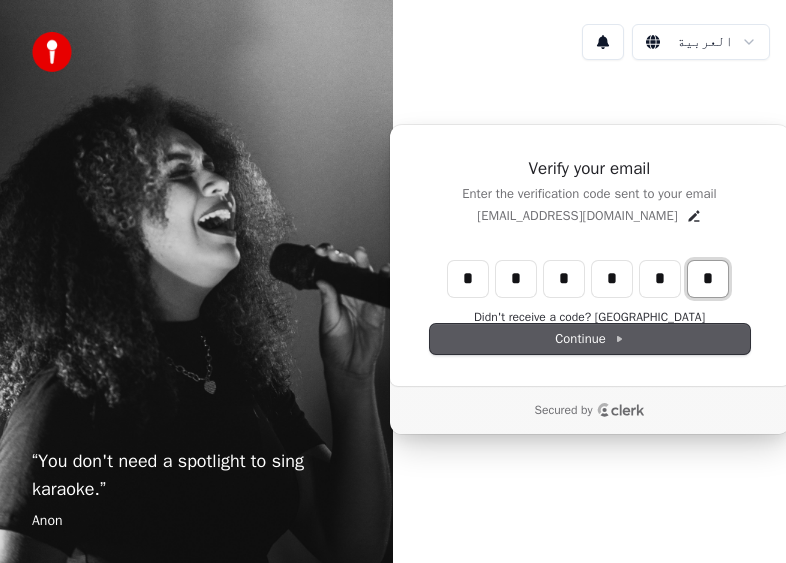 type on "*" 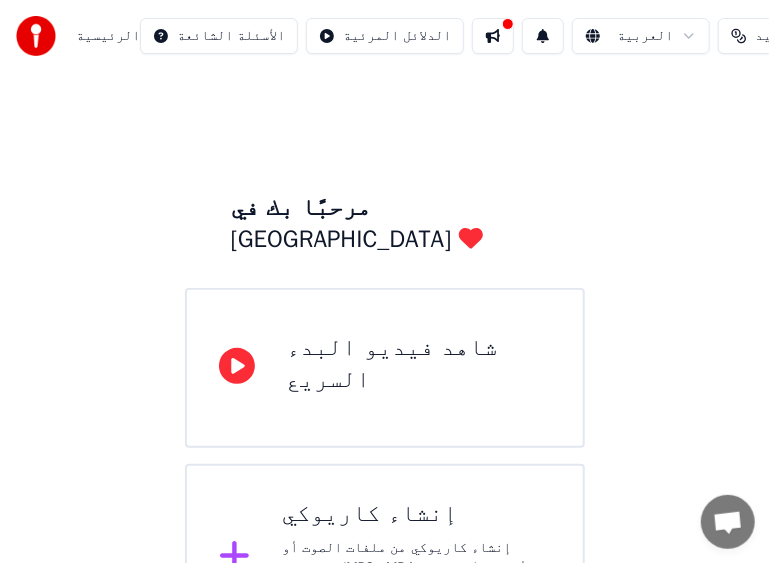 click on "شاهد فيديو البدء السريع" at bounding box center (419, 364) 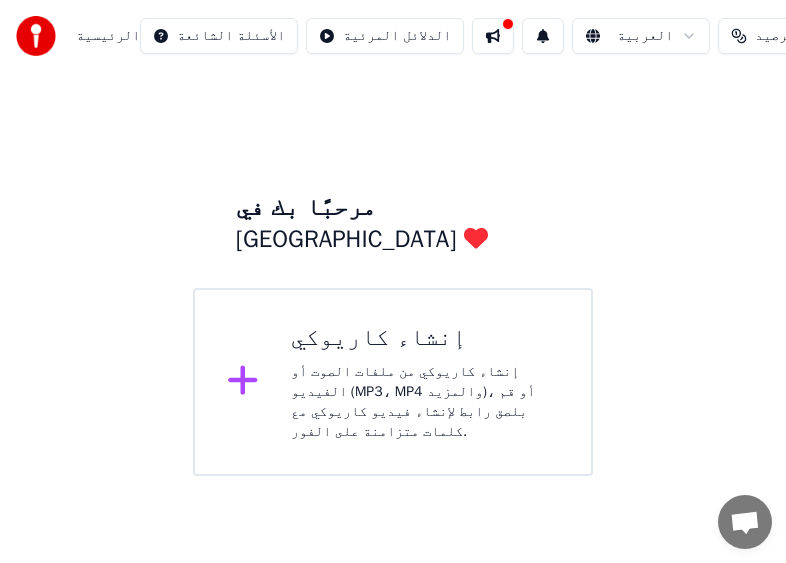 click on "إنشاء كاريوكي من ملفات الصوت أو الفيديو (MP3، MP4 والمزيد)، أو قم بلصق رابط لإنشاء فيديو كاريوكي مع كلمات متزامنة على الفور." at bounding box center [425, 402] 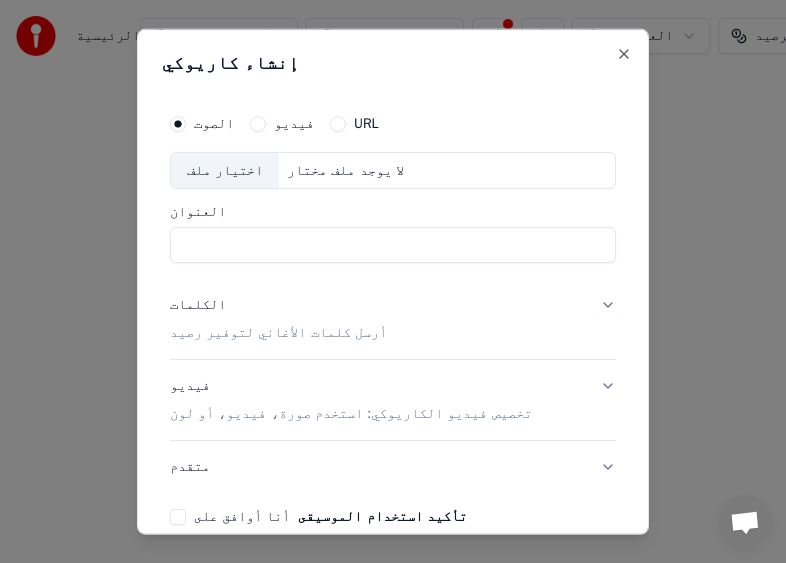 paste on "**********" 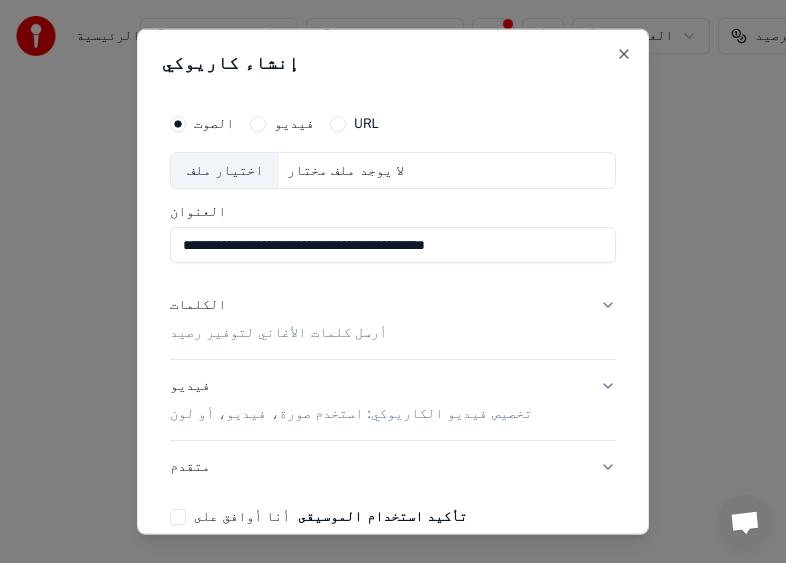 type on "**********" 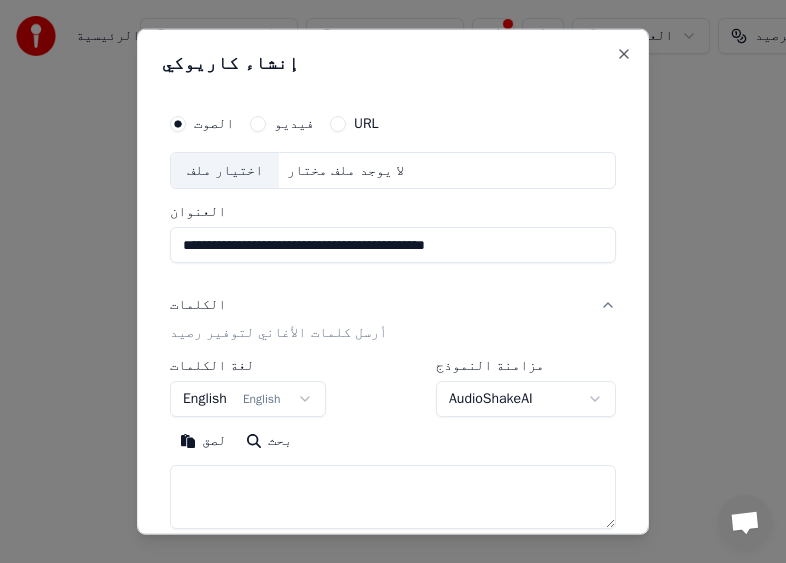 scroll, scrollTop: 282, scrollLeft: 0, axis: vertical 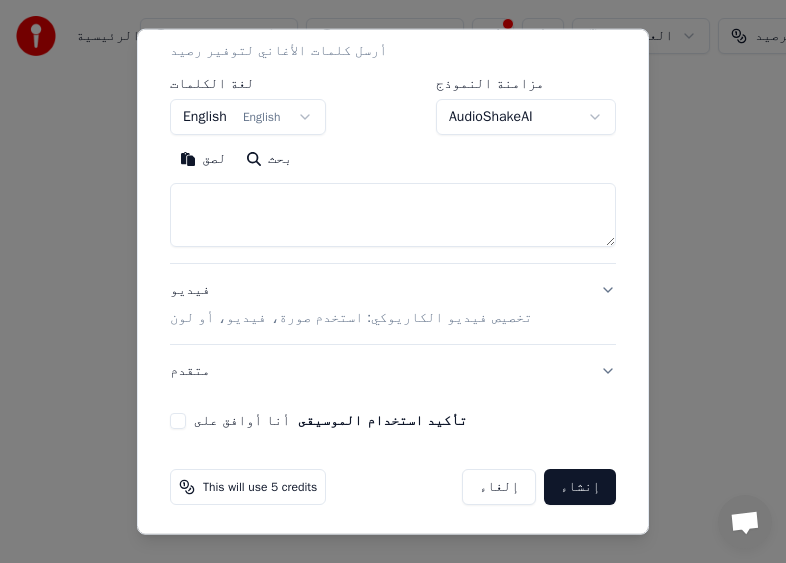 click on "لصق" at bounding box center [203, 159] 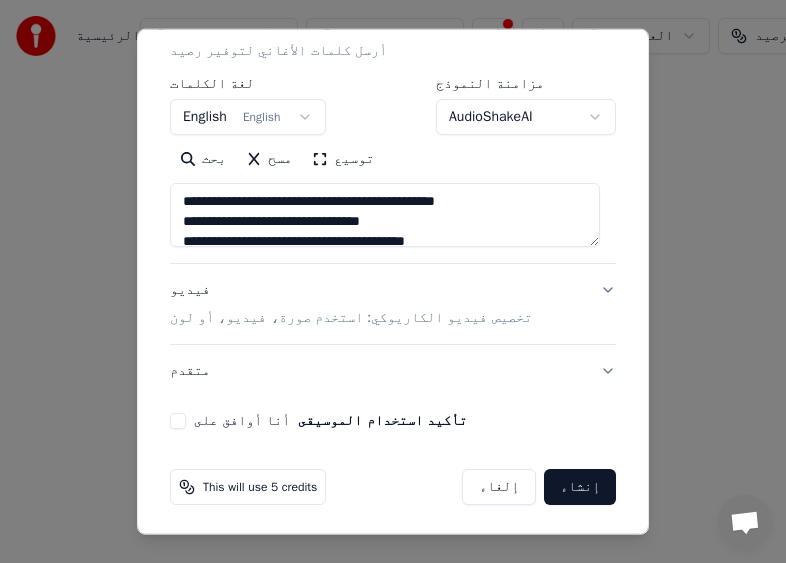 type on "**********" 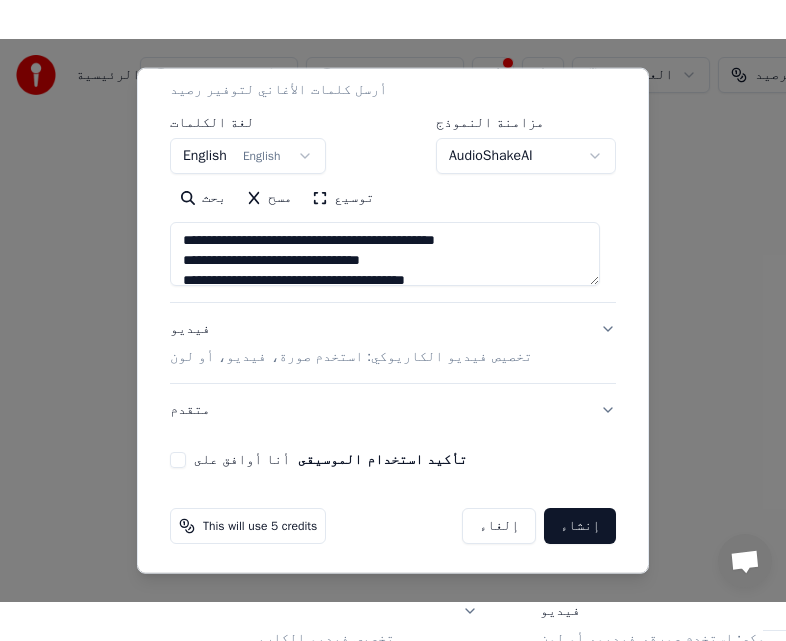 scroll, scrollTop: 0, scrollLeft: 0, axis: both 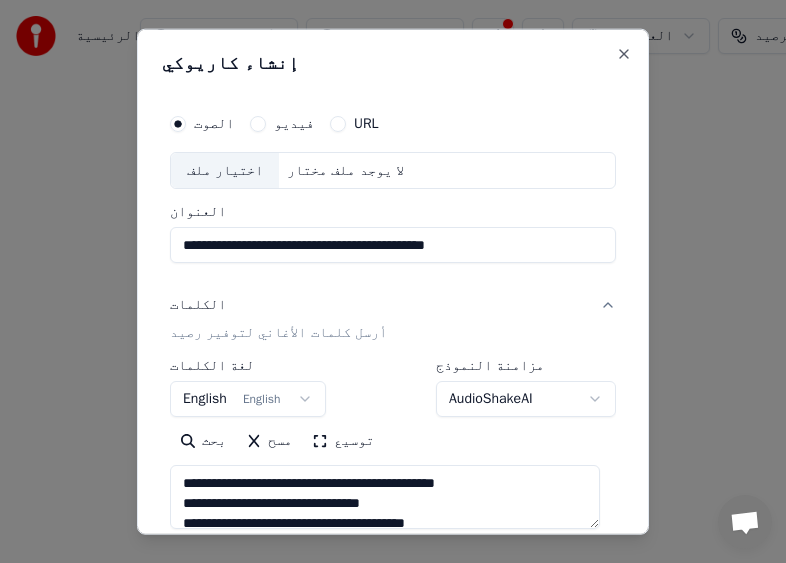 click on "الصوت فيديو URL" at bounding box center [393, 123] 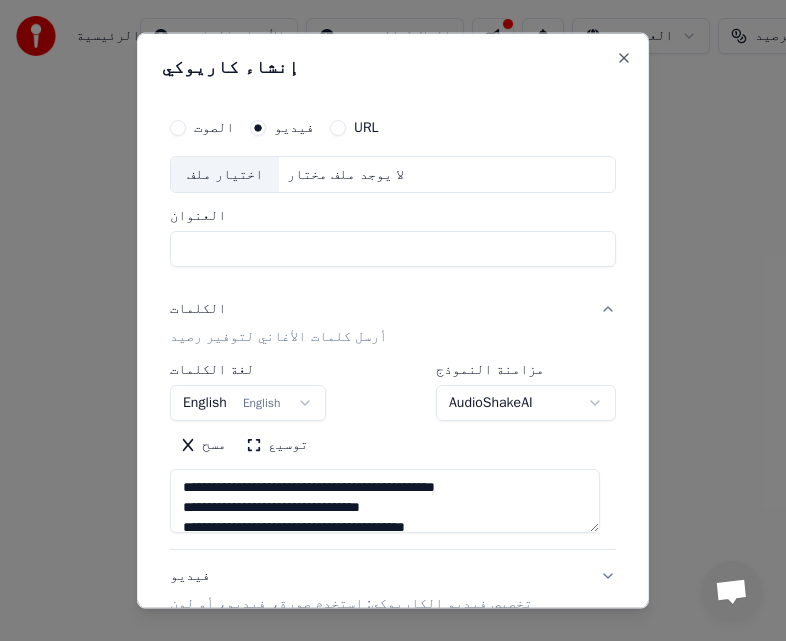 paste on "**********" 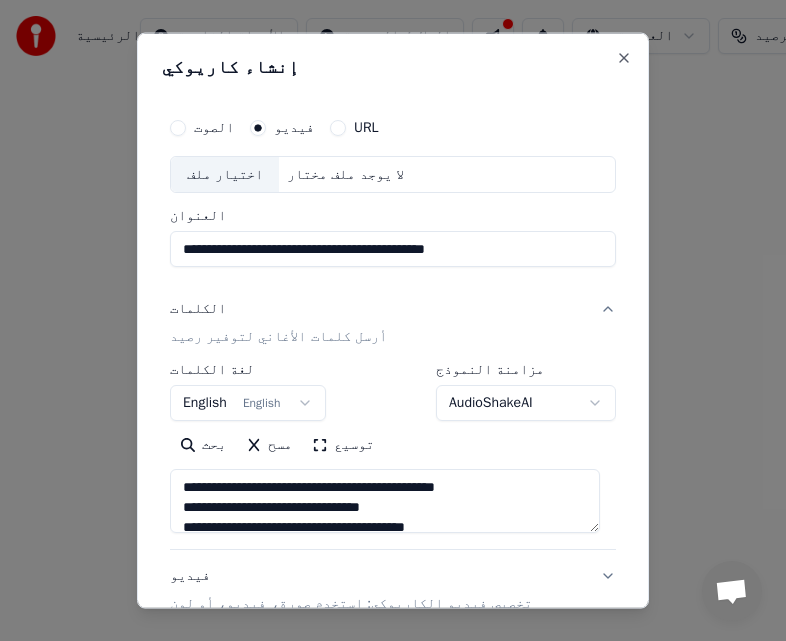 type on "**********" 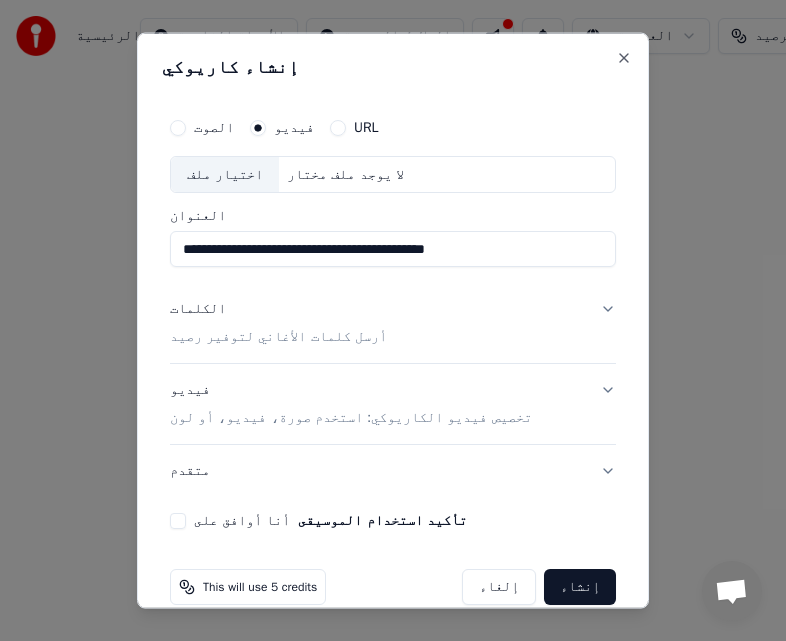 click on "الكلمات أرسل كلمات الأغاني لتوفير رصيد" at bounding box center (393, 323) 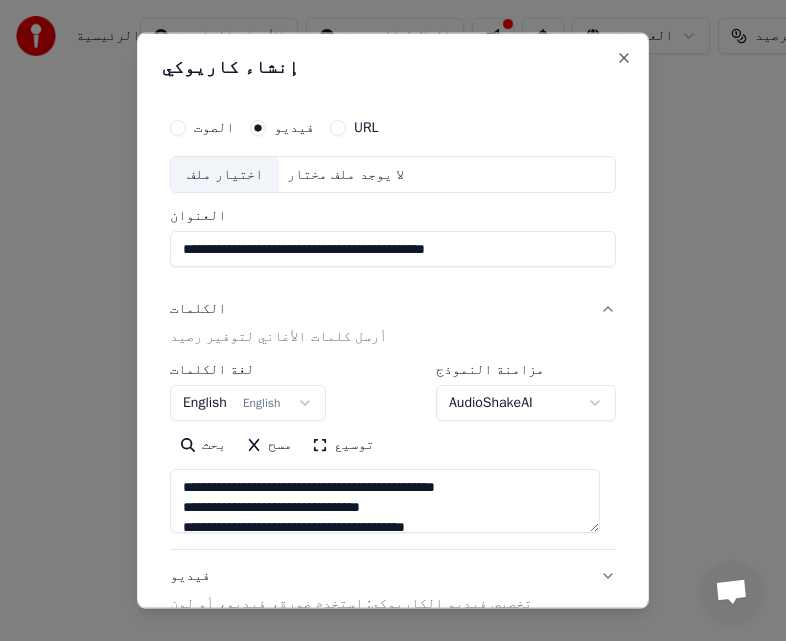scroll, scrollTop: 212, scrollLeft: 0, axis: vertical 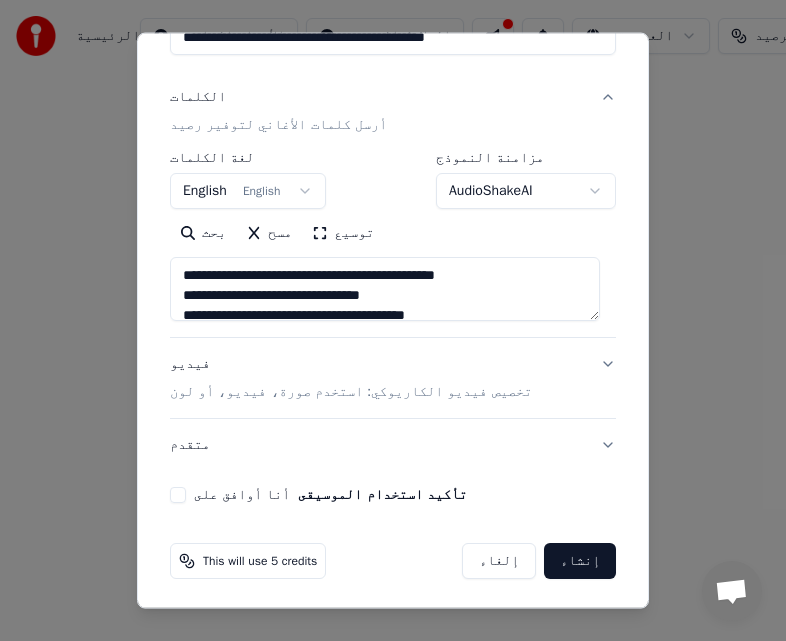 click on "تخصيص فيديو الكاريوكي: استخدم صورة، فيديو، أو لون" at bounding box center (351, 392) 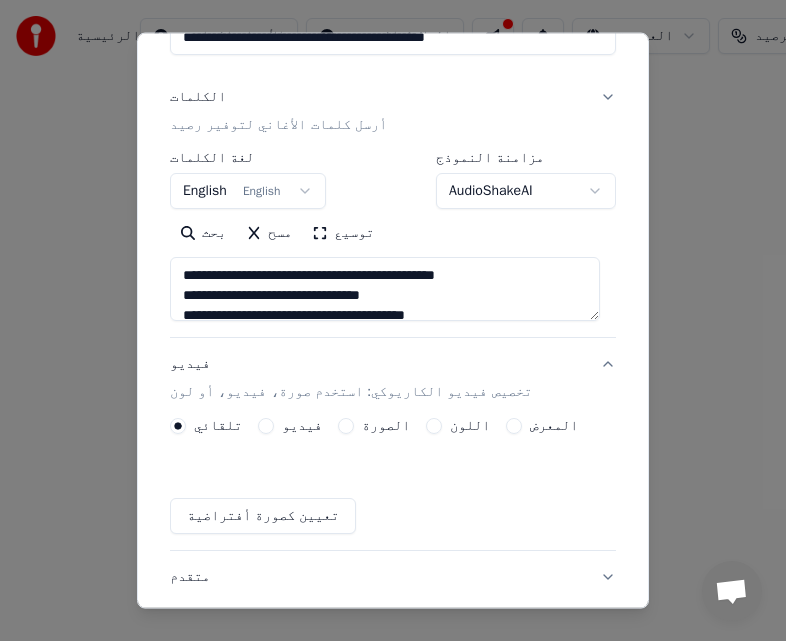 scroll, scrollTop: 158, scrollLeft: 0, axis: vertical 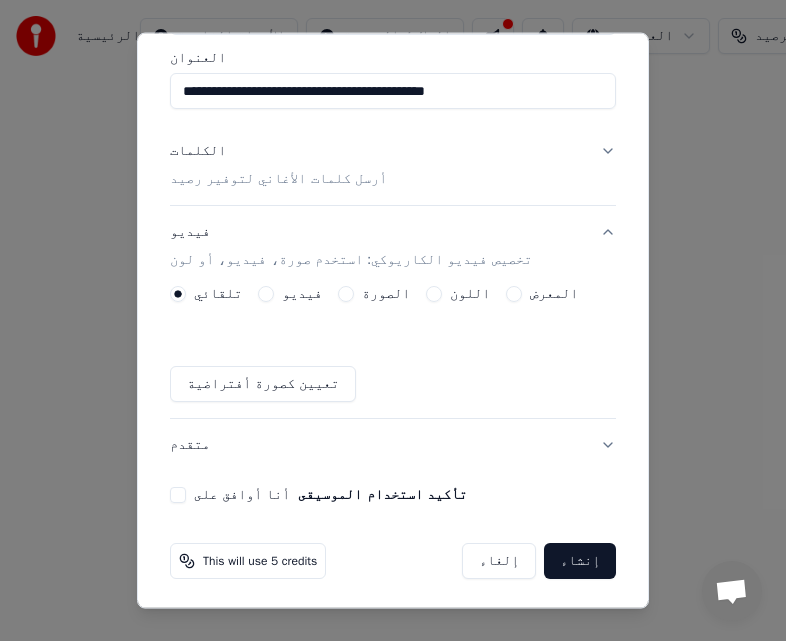 click on "أنا أوافق على   تأكيد استخدام الموسيقى" at bounding box center (393, 495) 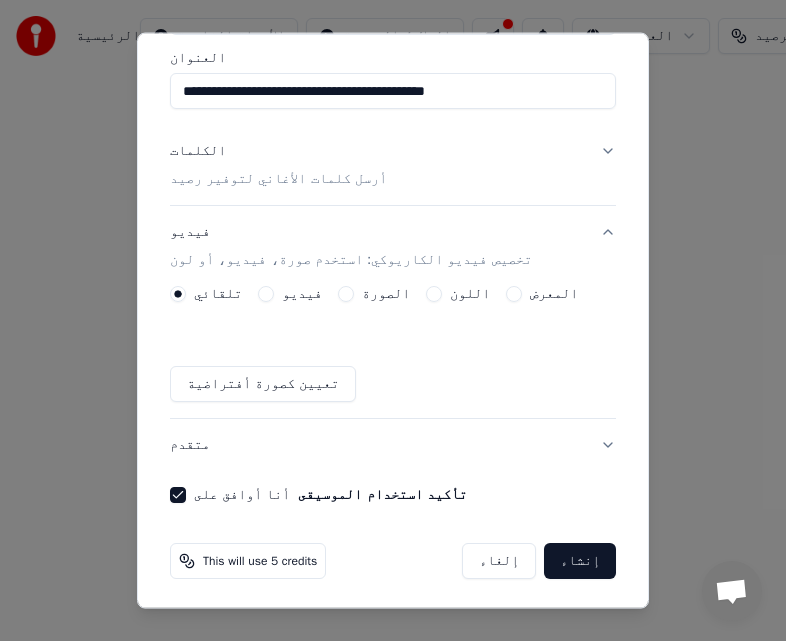 click on "إنشاء" at bounding box center [580, 561] 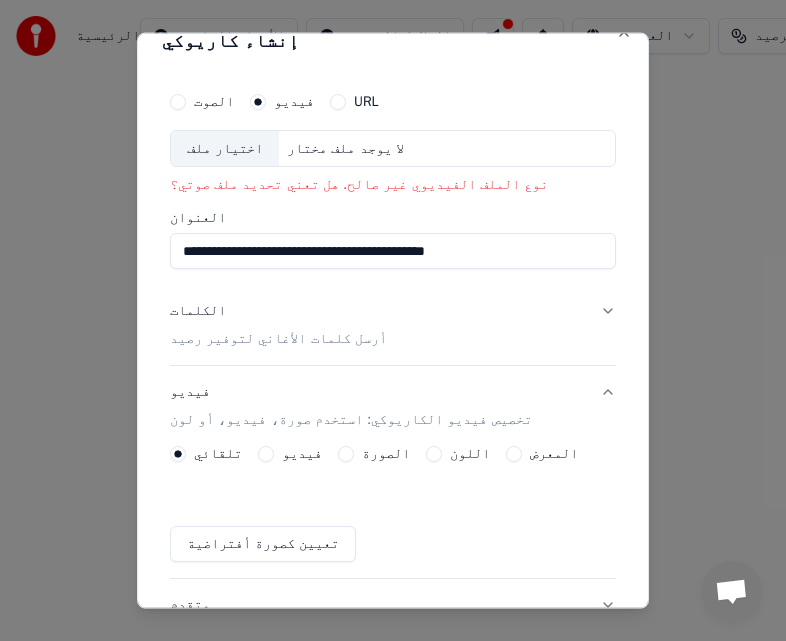 scroll, scrollTop: 0, scrollLeft: 0, axis: both 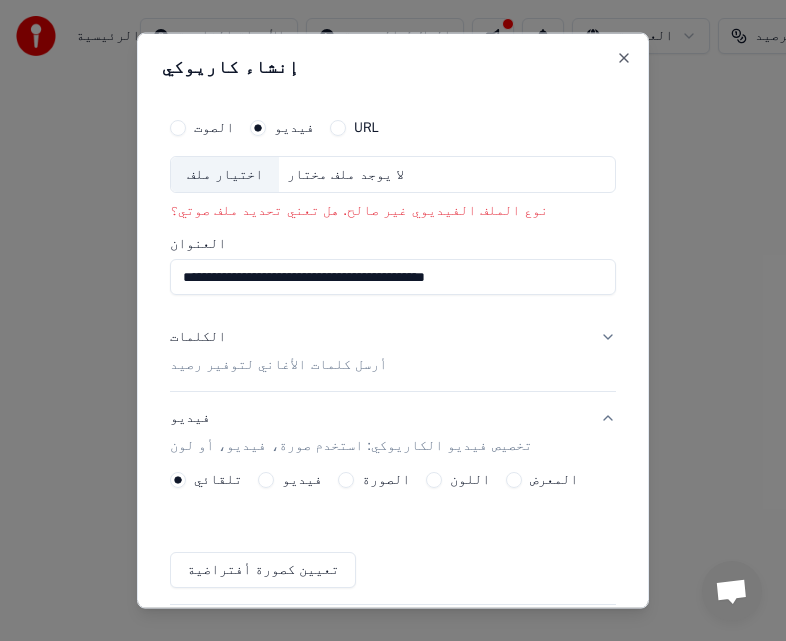 click on "لا يوجد ملف مختار" at bounding box center [345, 174] 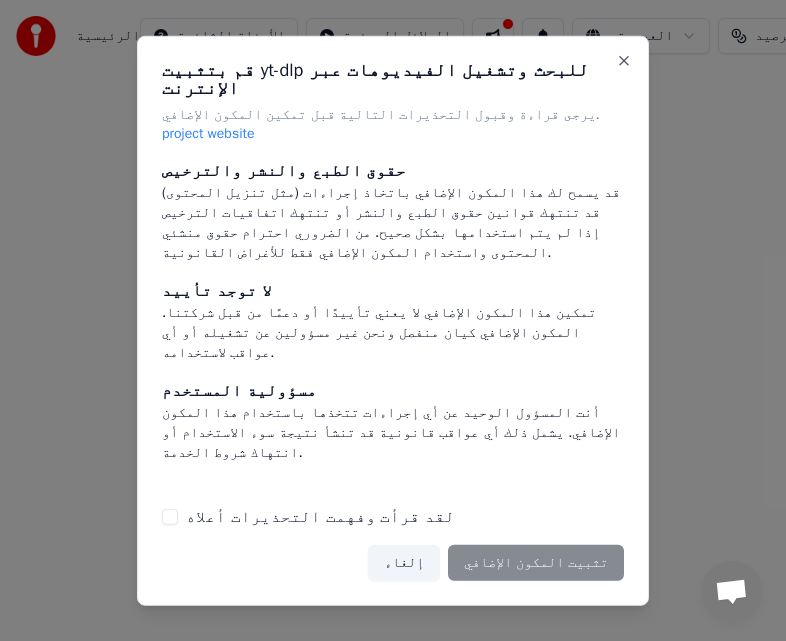 scroll, scrollTop: 203, scrollLeft: 0, axis: vertical 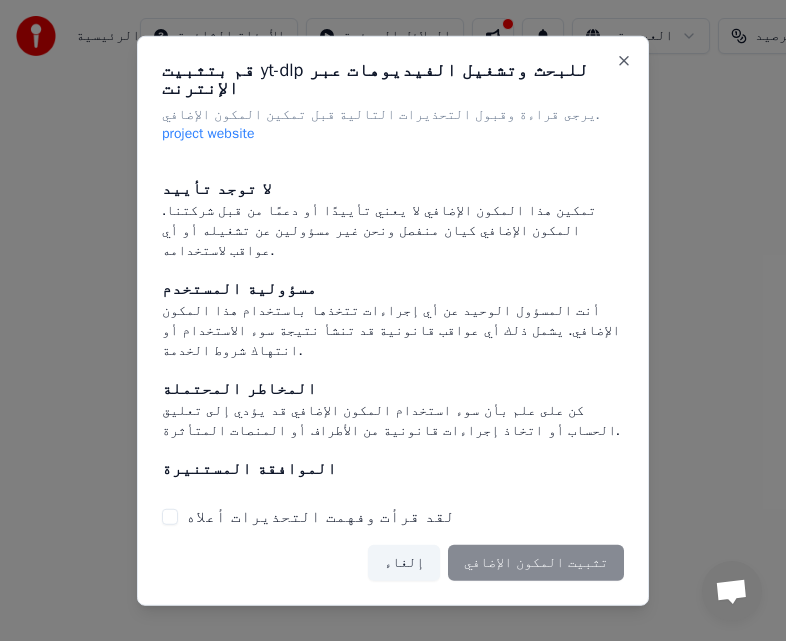 drag, startPoint x: 583, startPoint y: 521, endPoint x: 561, endPoint y: 556, distance: 41.340054 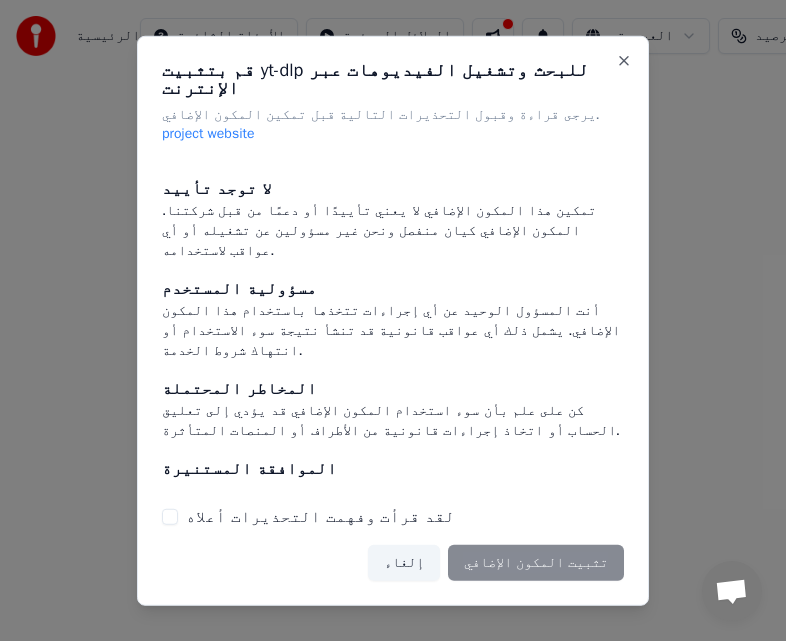 click on "إلغاء تثبيت المكون الإضافي" at bounding box center (496, 563) 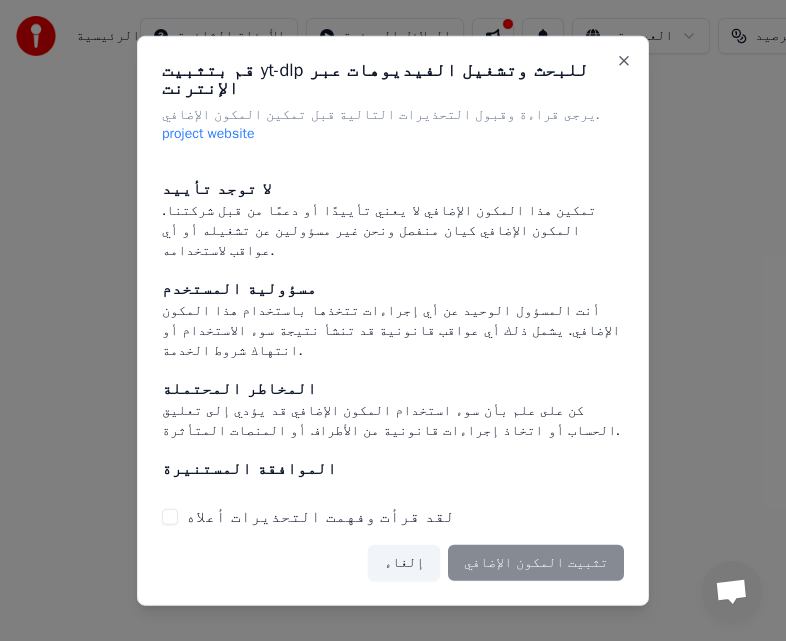 click on "لقد قرأت وفهمت التحذيرات أعلاه" at bounding box center (170, 517) 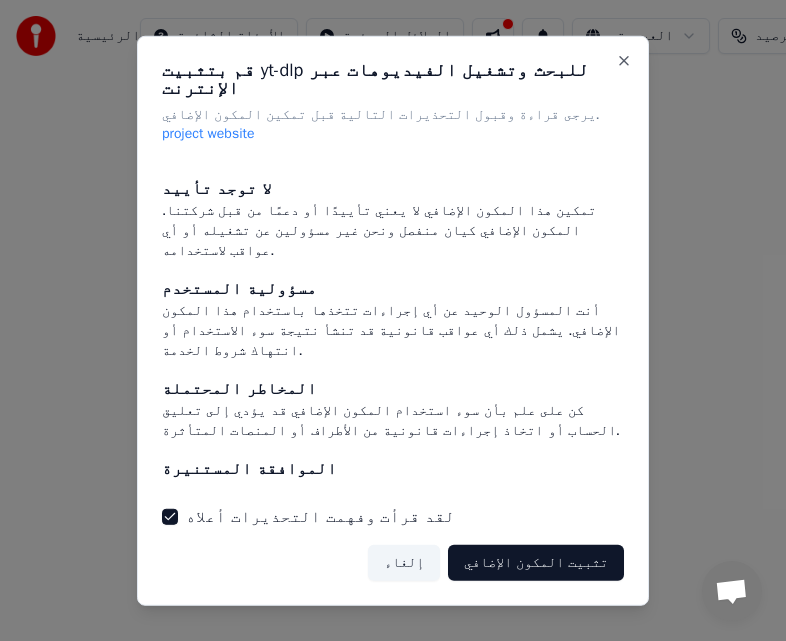 click on "تثبيت المكون الإضافي" at bounding box center [536, 563] 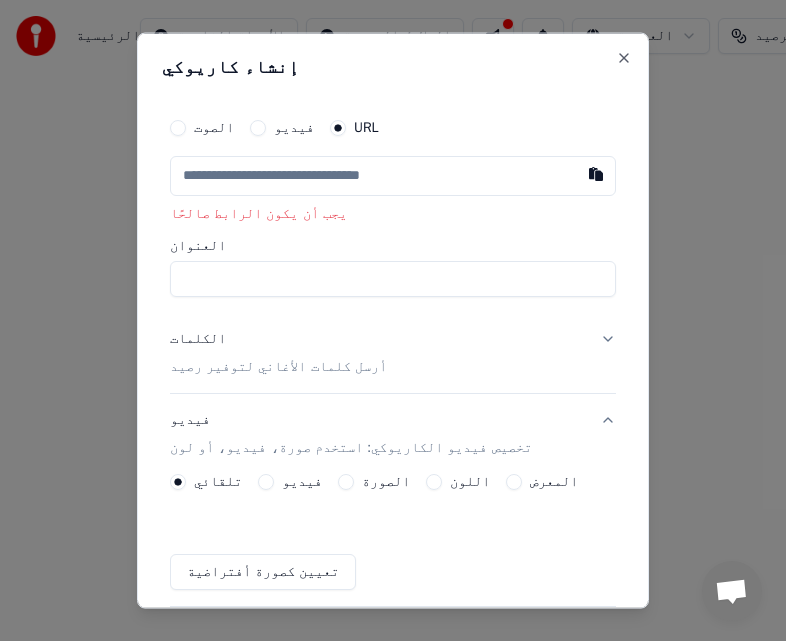 click at bounding box center (393, 175) 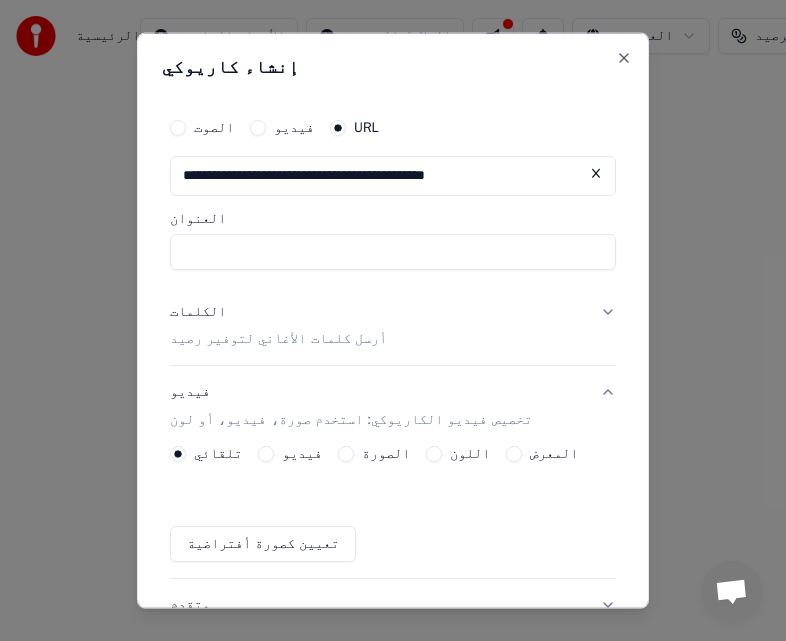 click on "العنوان" at bounding box center [393, 251] 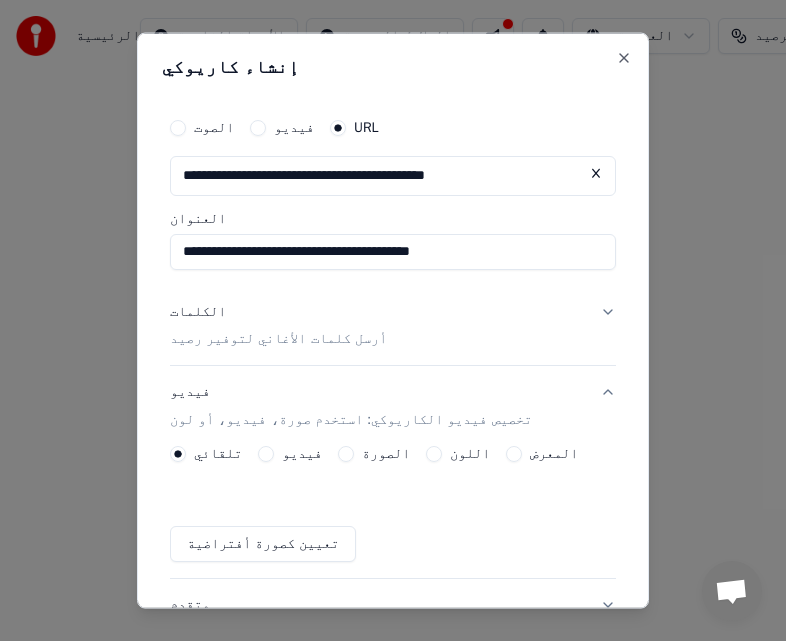 type on "**********" 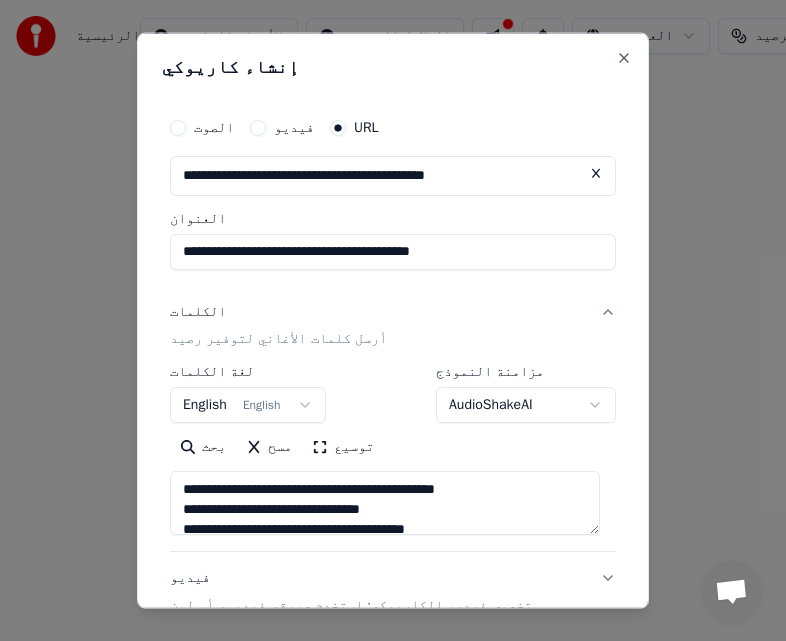 click on "الكلمات أرسل كلمات الأغاني لتوفير رصيد" at bounding box center [278, 325] 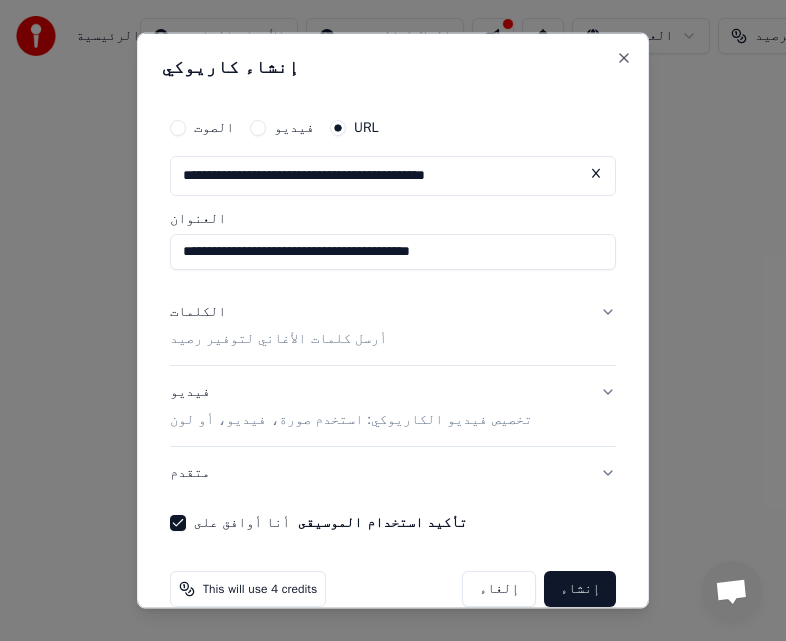drag, startPoint x: 313, startPoint y: 334, endPoint x: 349, endPoint y: 326, distance: 36.878178 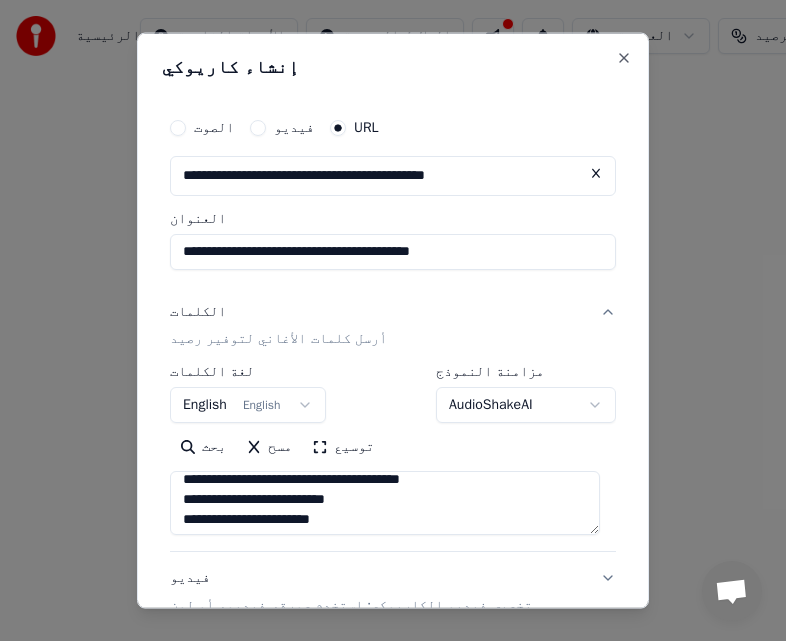 scroll, scrollTop: 329, scrollLeft: 0, axis: vertical 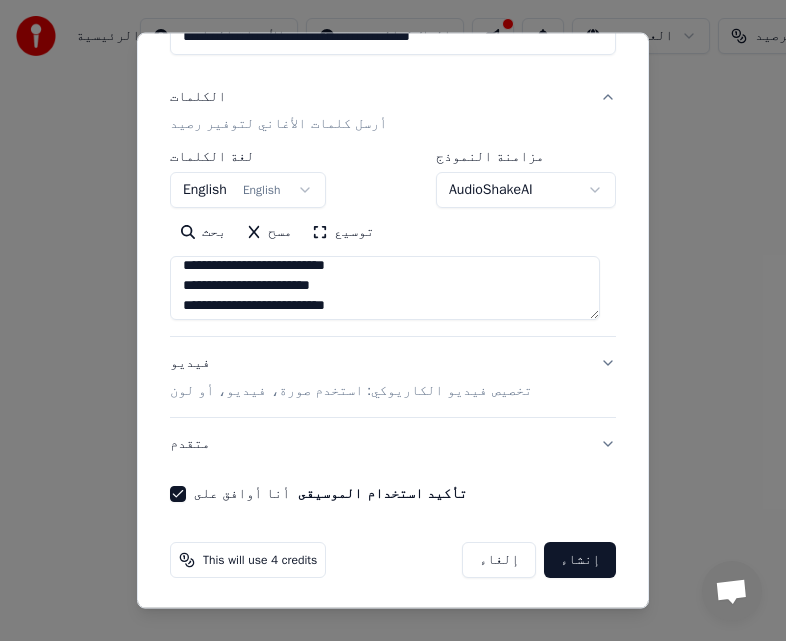 click on "إنشاء" at bounding box center [580, 560] 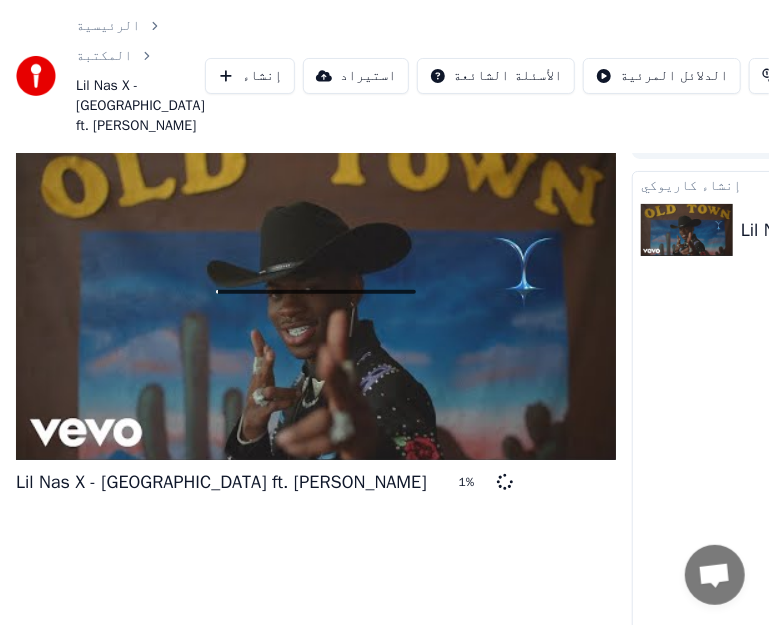 scroll, scrollTop: 0, scrollLeft: 0, axis: both 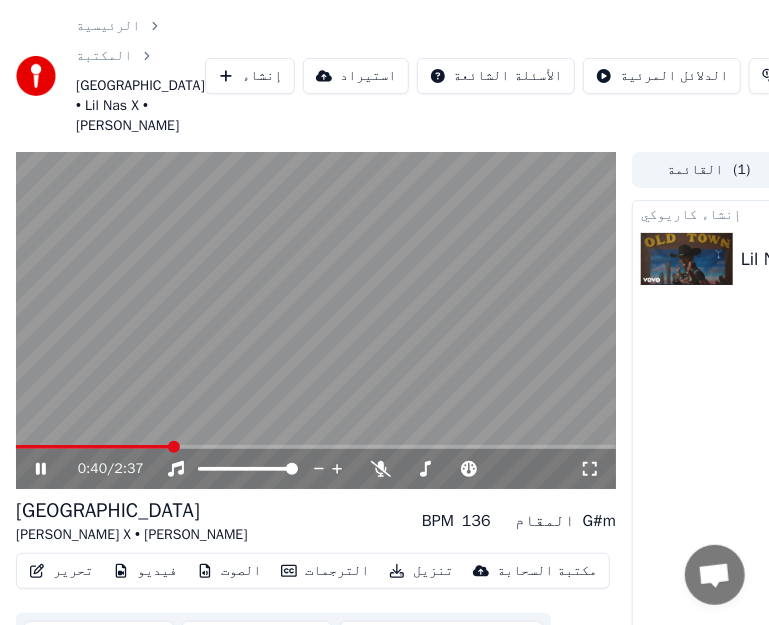click at bounding box center [174, 447] 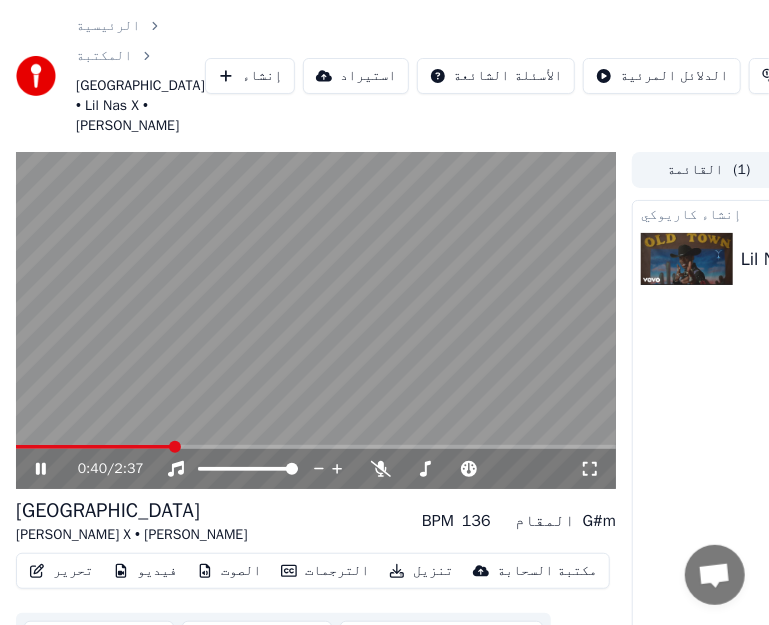 click 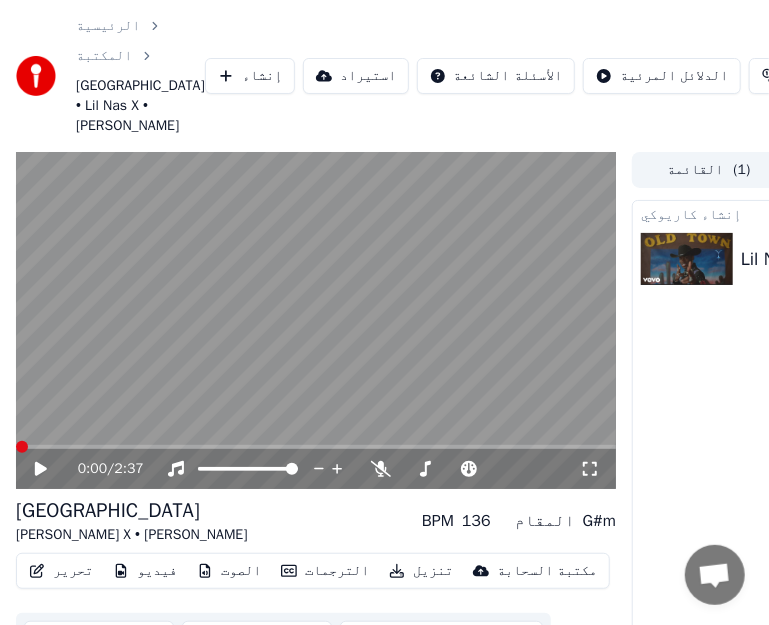 click at bounding box center [16, 447] 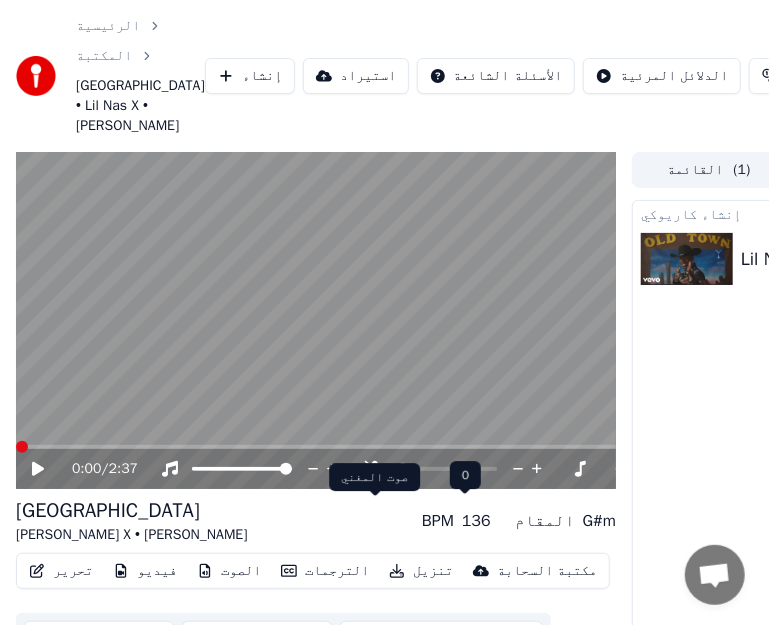 click 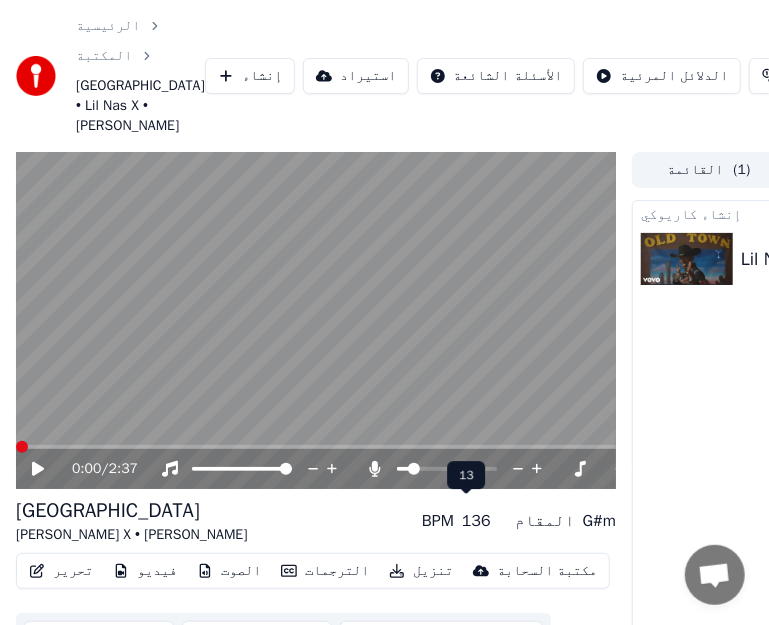 click at bounding box center [403, 469] 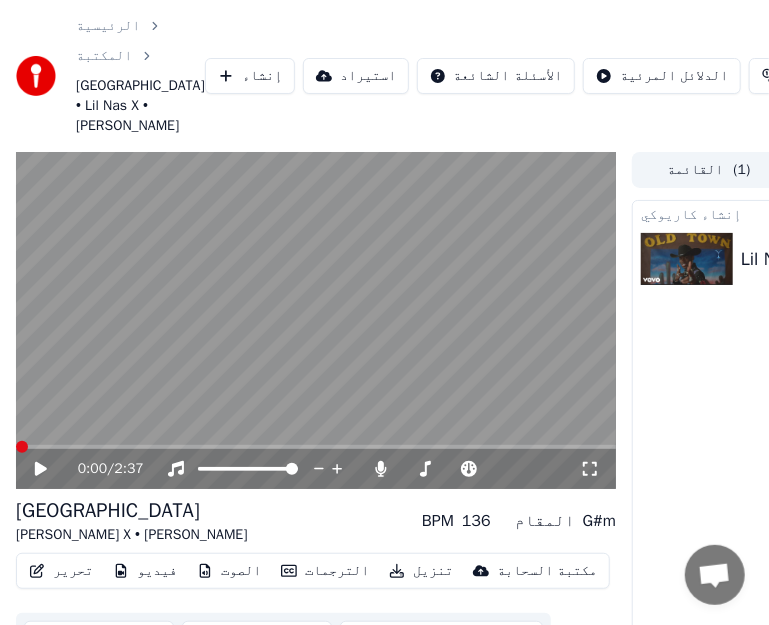 click 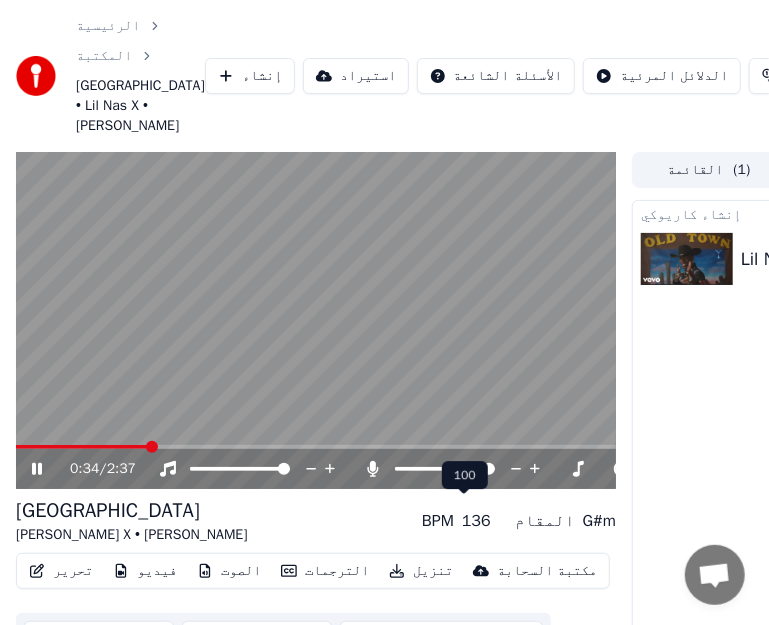 click at bounding box center [489, 469] 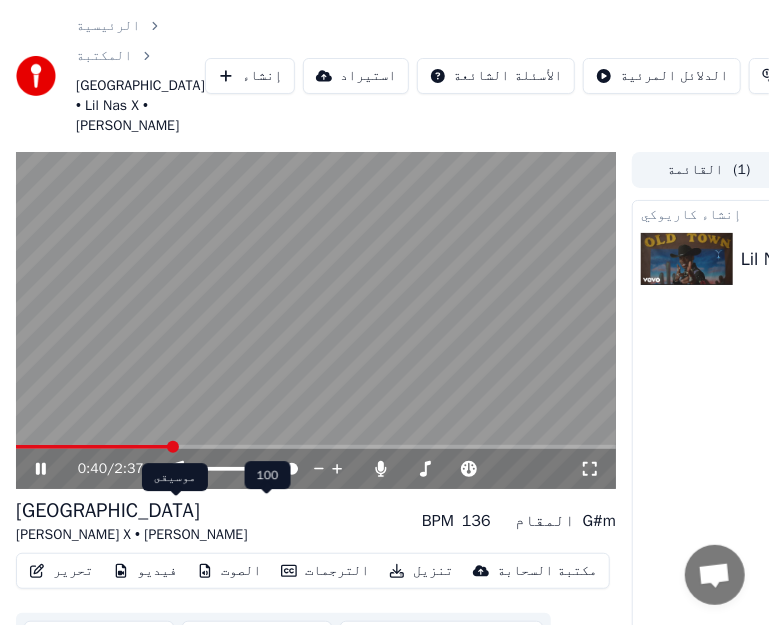 drag, startPoint x: 236, startPoint y: 505, endPoint x: 158, endPoint y: 508, distance: 78.05767 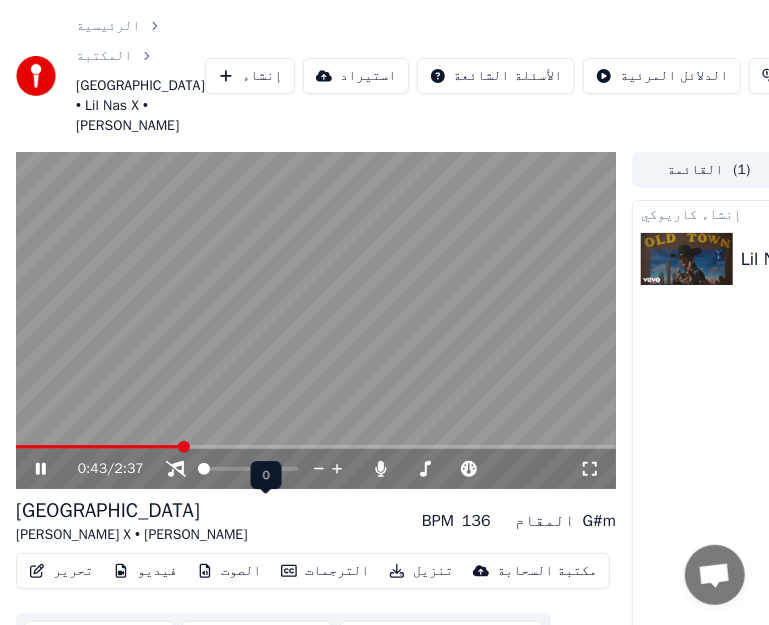 click at bounding box center (204, 469) 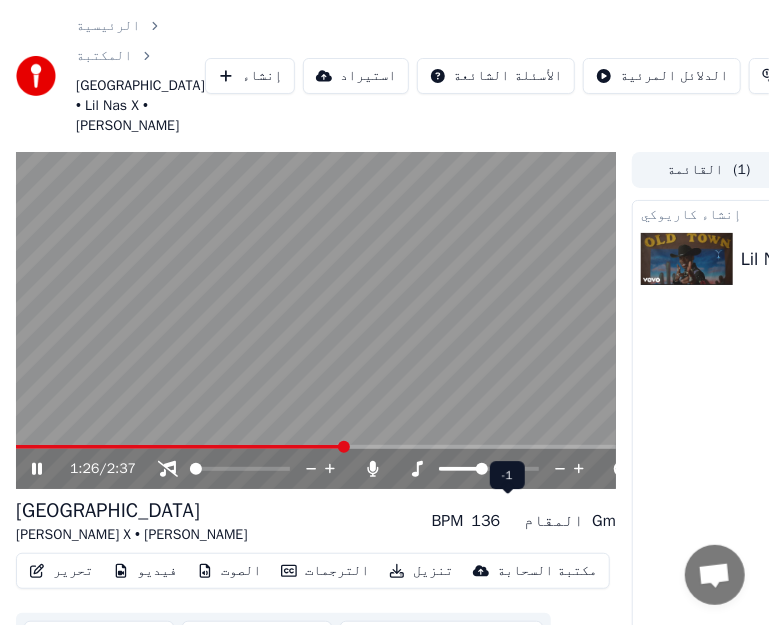 click at bounding box center (482, 469) 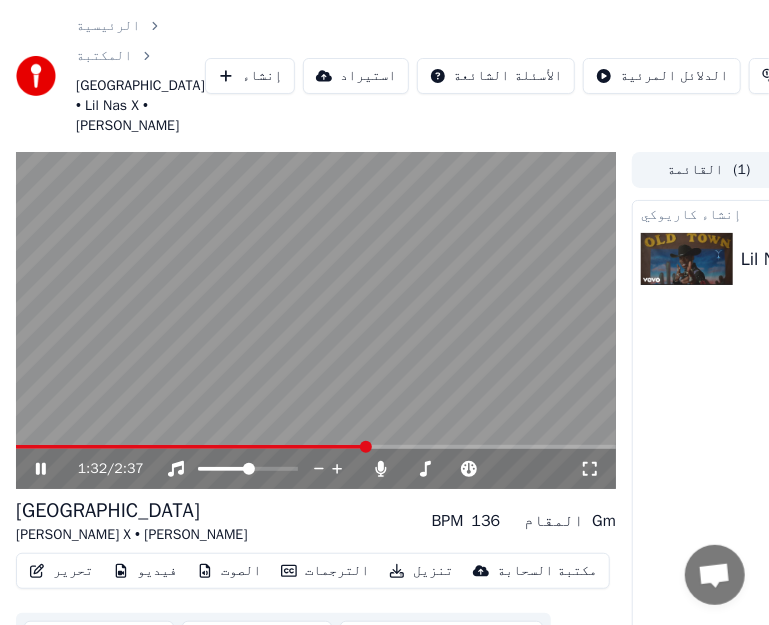 drag, startPoint x: 331, startPoint y: 480, endPoint x: 33, endPoint y: 487, distance: 298.0822 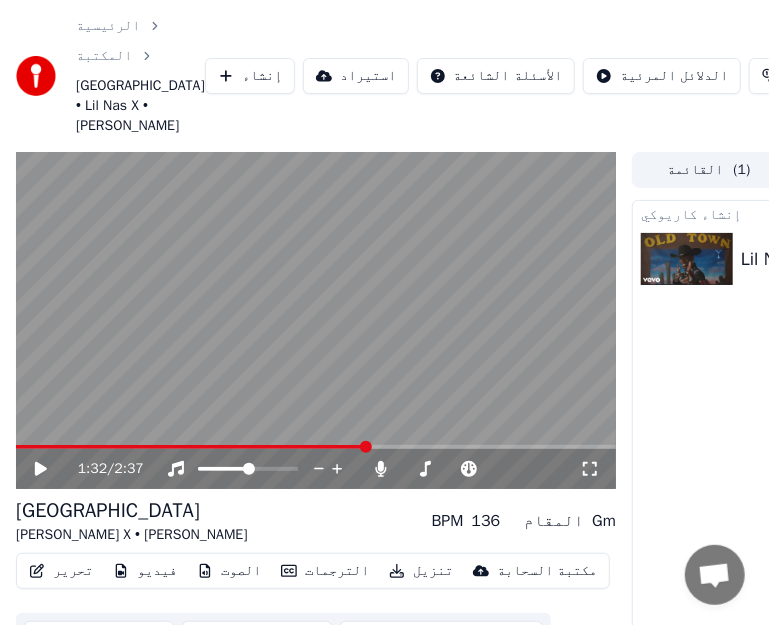 drag, startPoint x: 35, startPoint y: 490, endPoint x: -5, endPoint y: 481, distance: 41 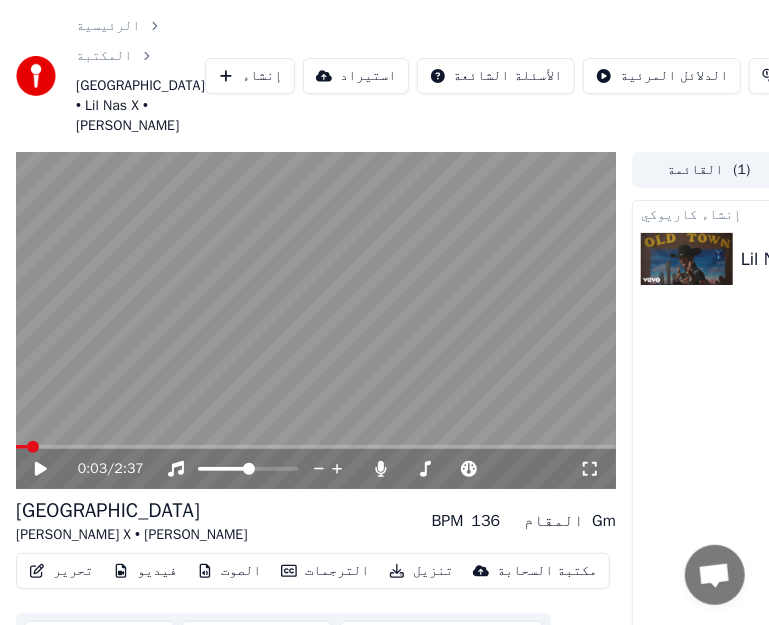 click at bounding box center [21, 447] 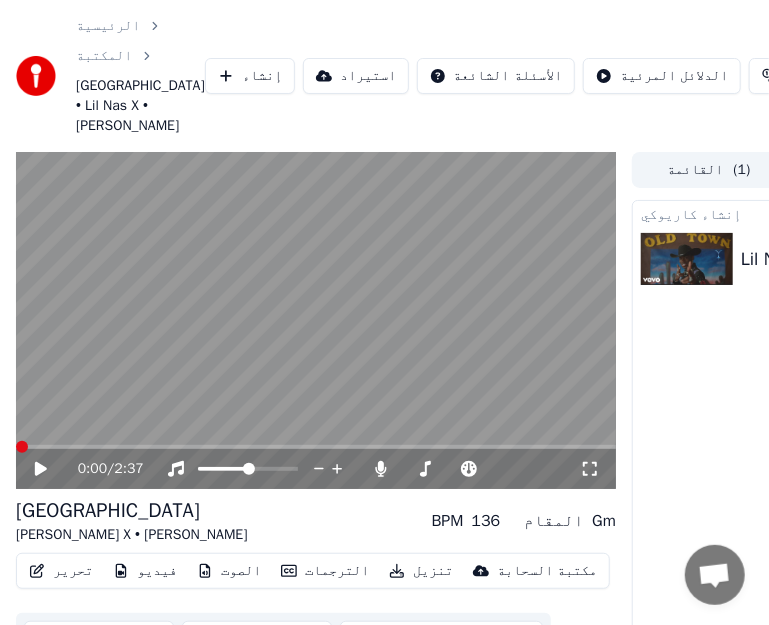 click at bounding box center (22, 447) 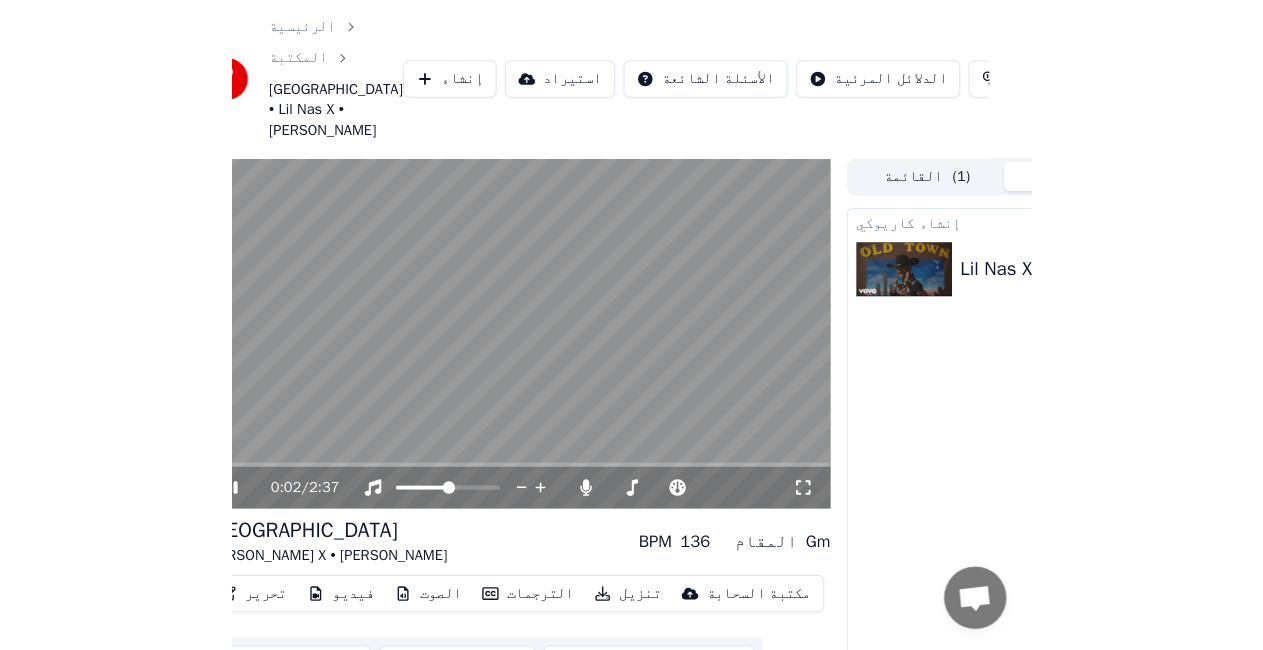 scroll, scrollTop: 0, scrollLeft: 0, axis: both 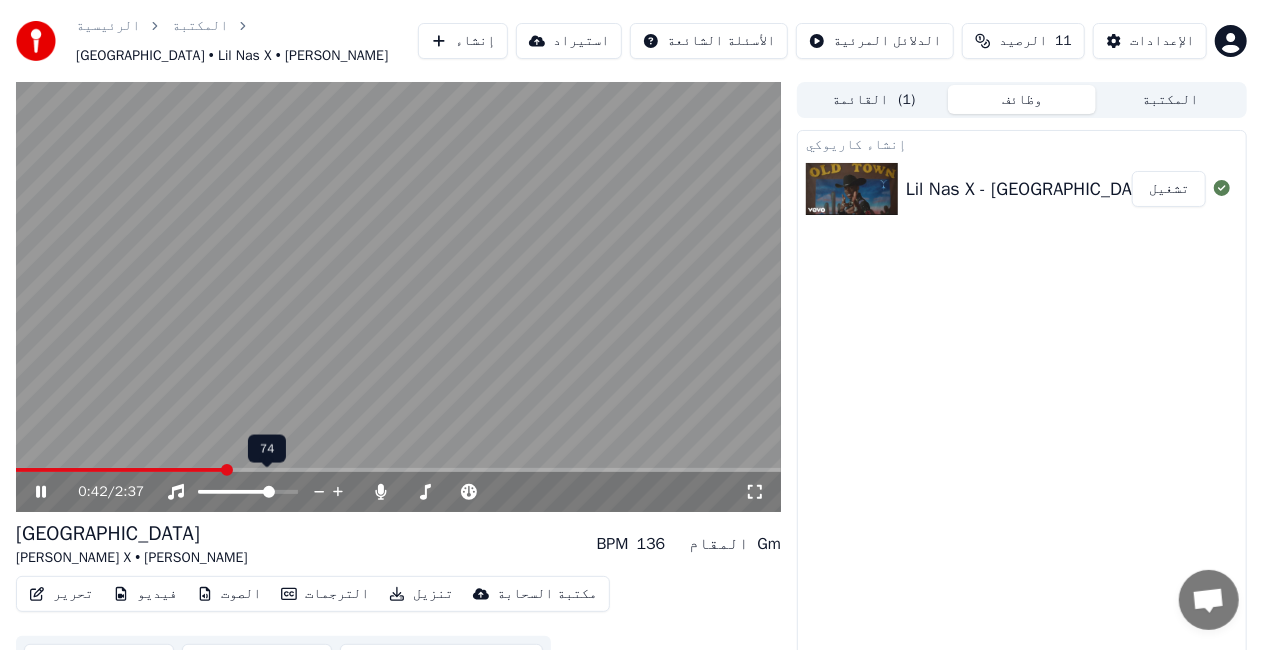 click at bounding box center (269, 492) 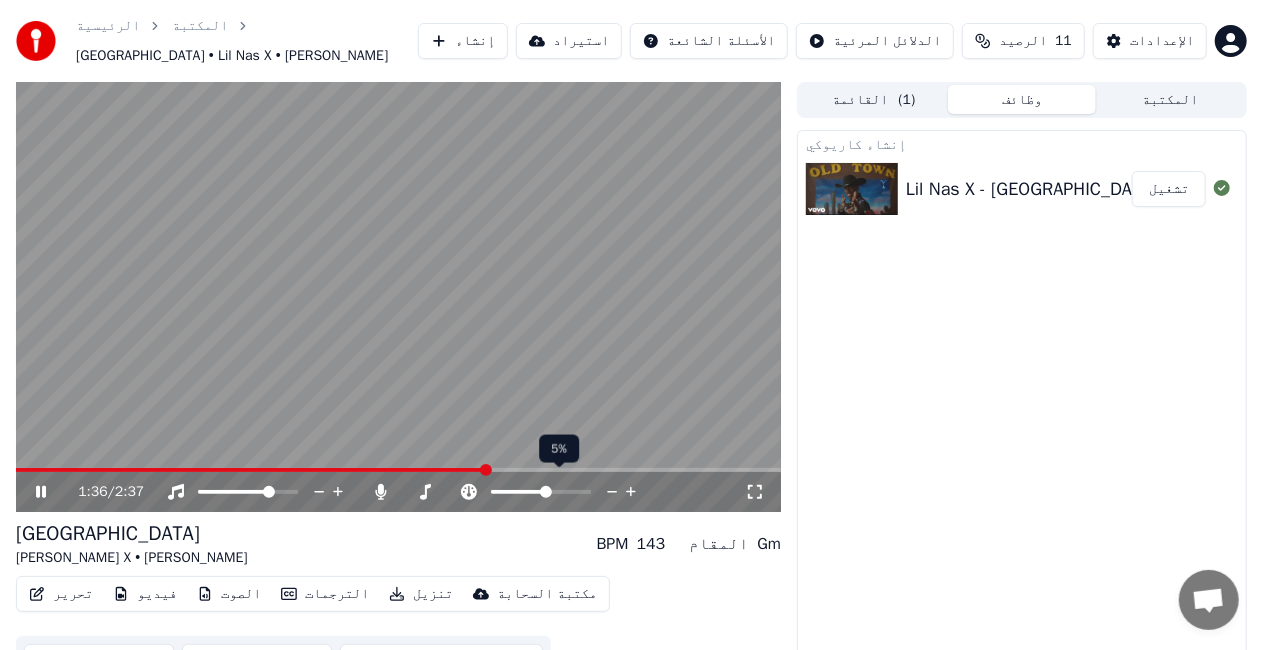 click at bounding box center [546, 492] 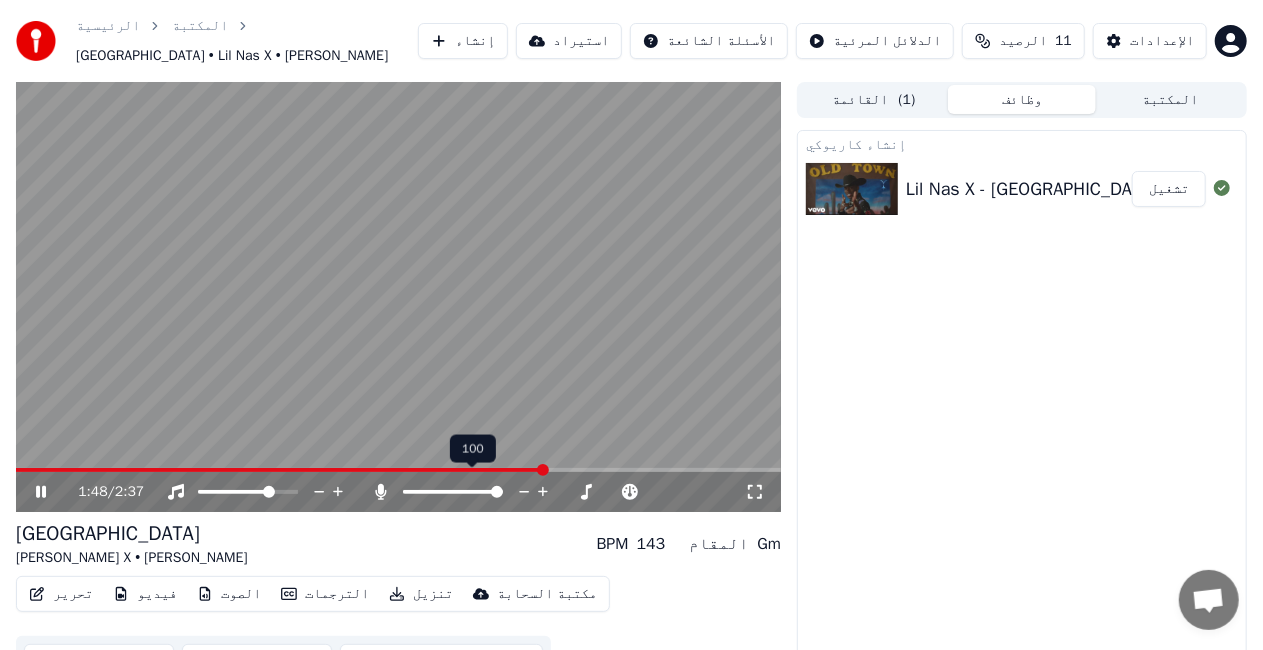 click at bounding box center [453, 492] 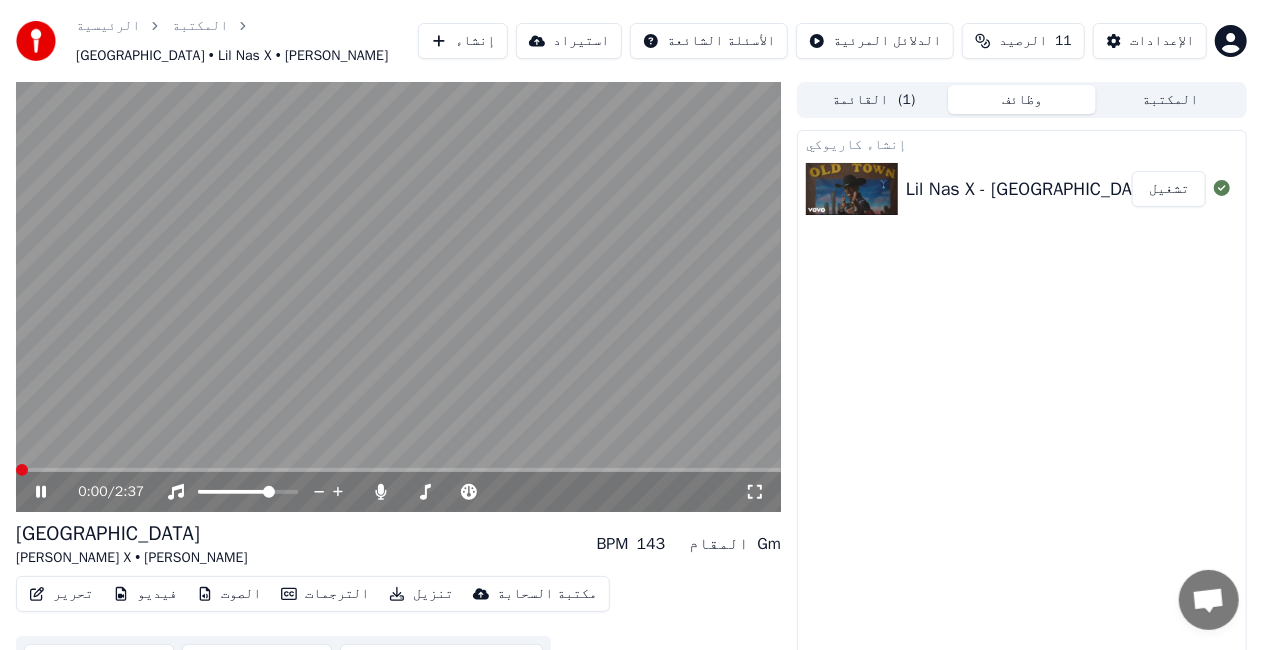 click at bounding box center [16, 470] 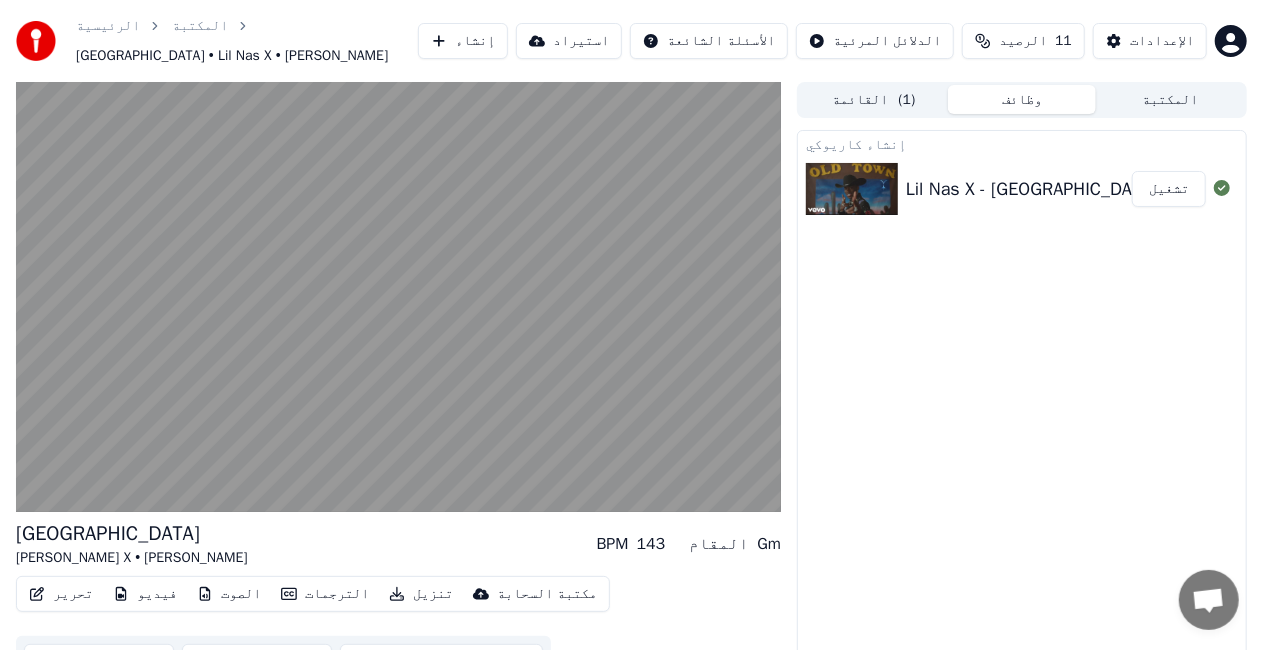 click on "الصوت" at bounding box center (229, 594) 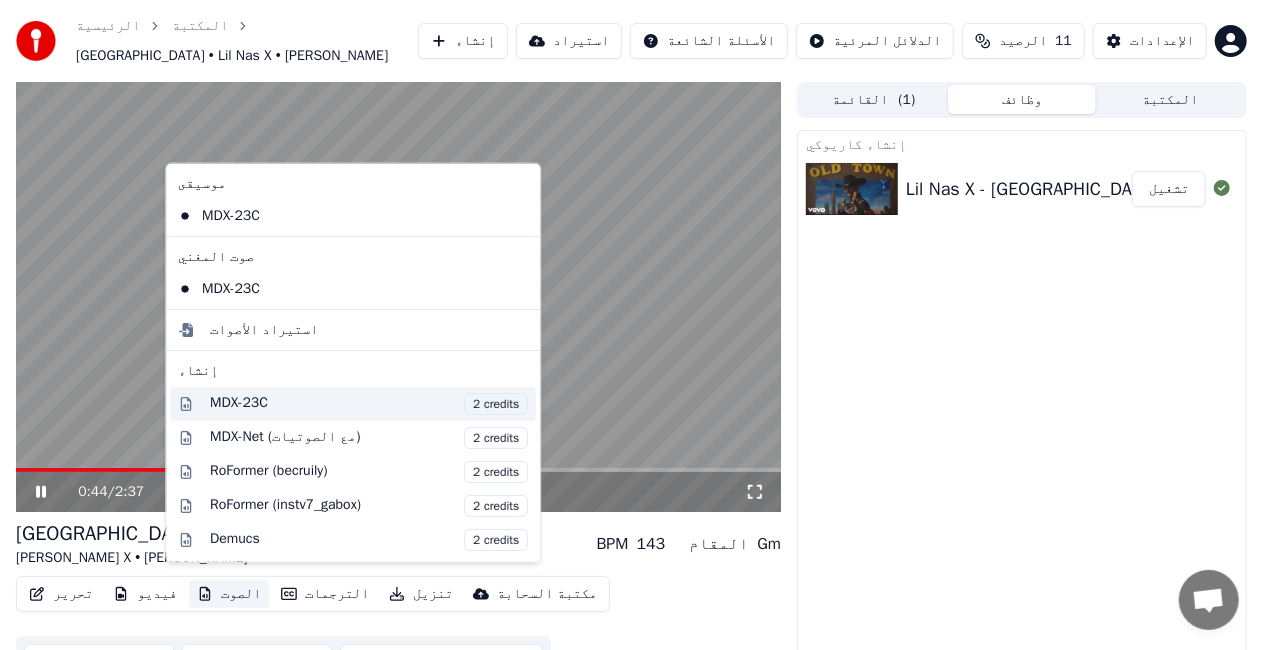 click on "MDX-23C 2 credits" at bounding box center (353, 404) 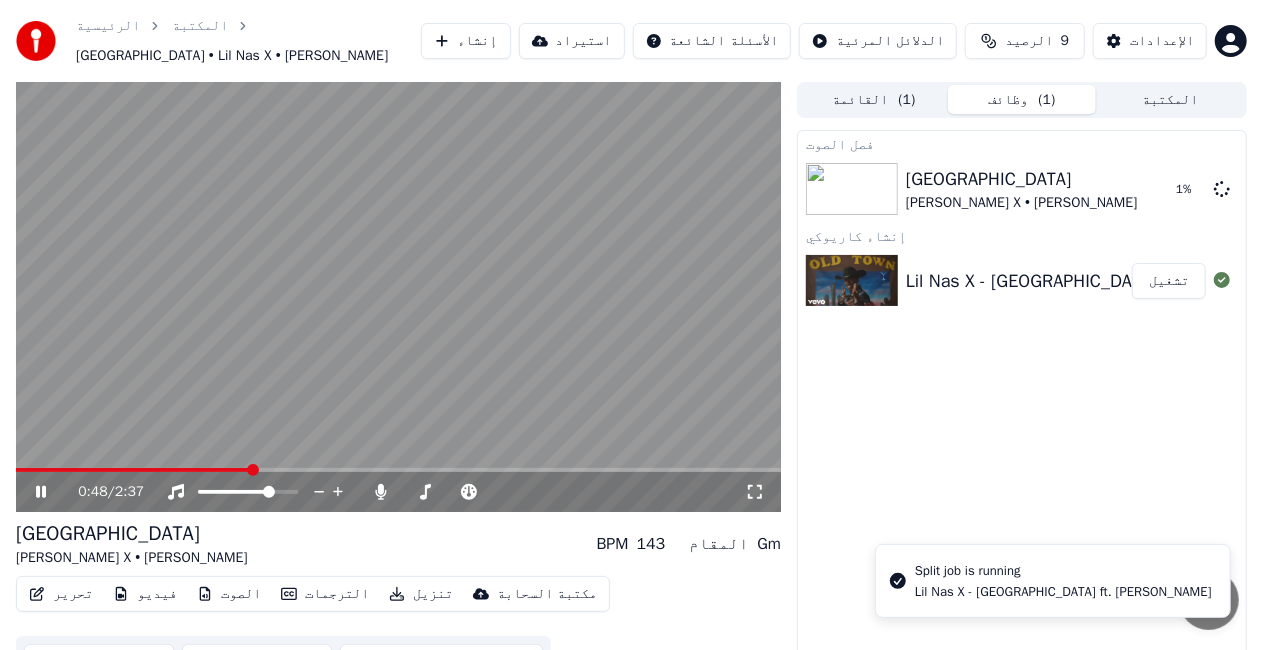 click at bounding box center (398, 297) 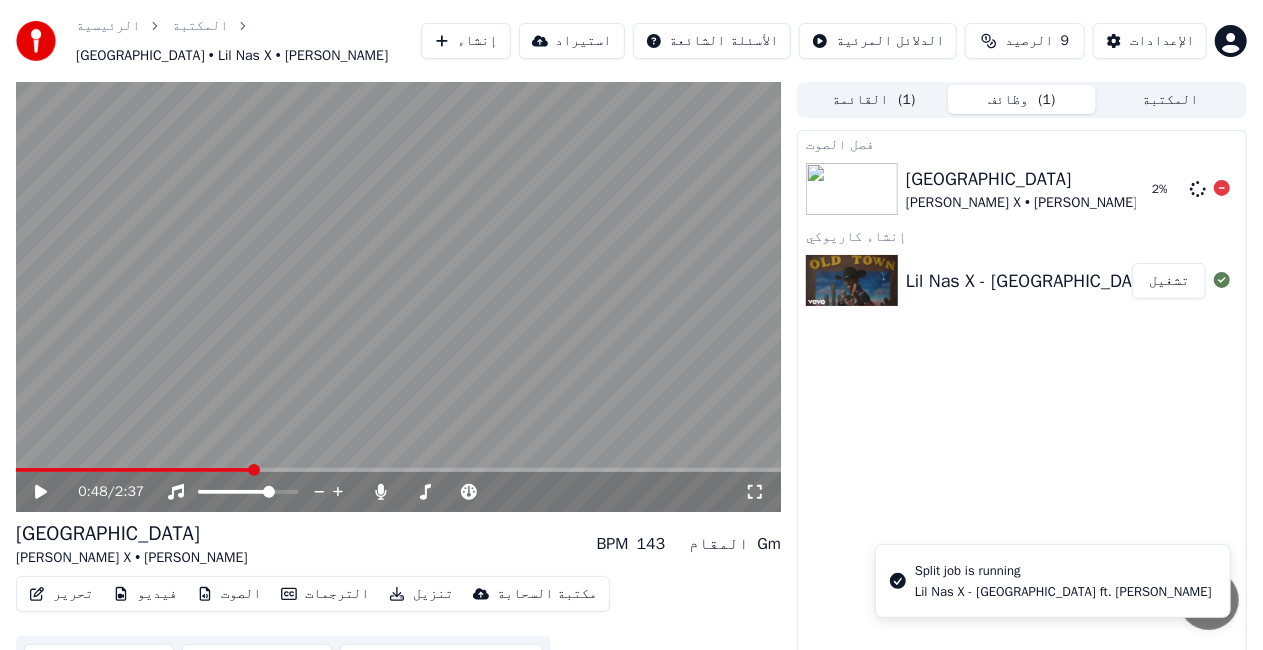 click at bounding box center [852, 189] 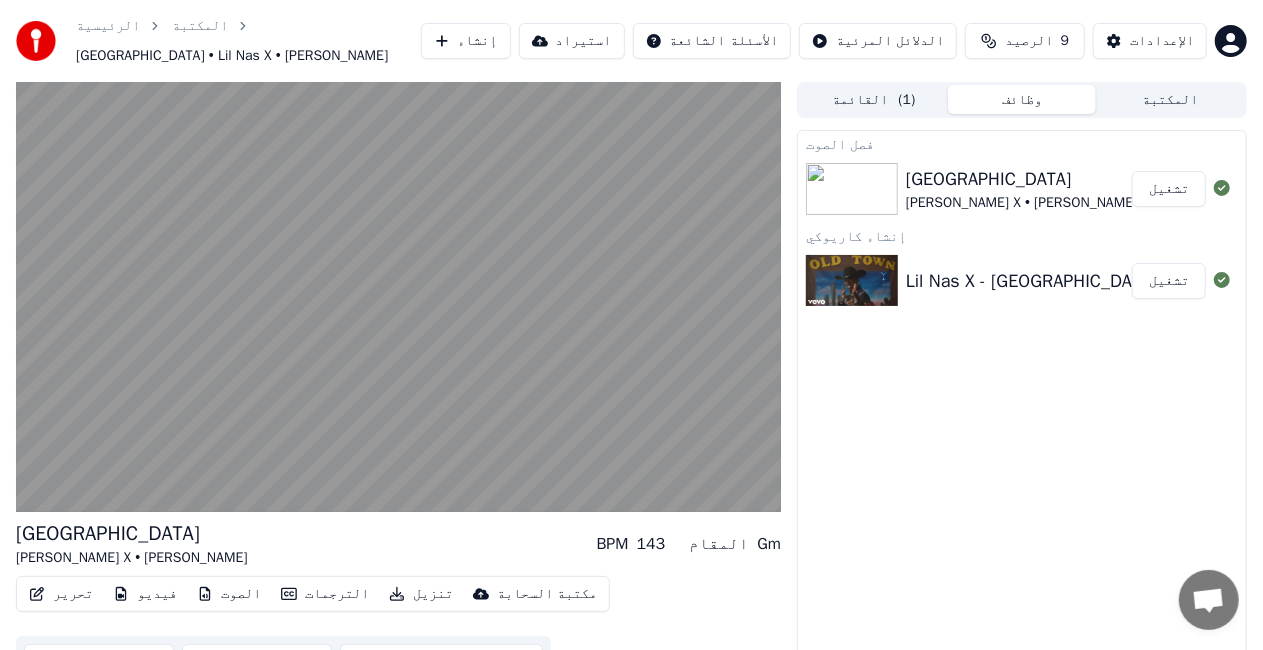 drag, startPoint x: 938, startPoint y: 170, endPoint x: 848, endPoint y: 201, distance: 95.189285 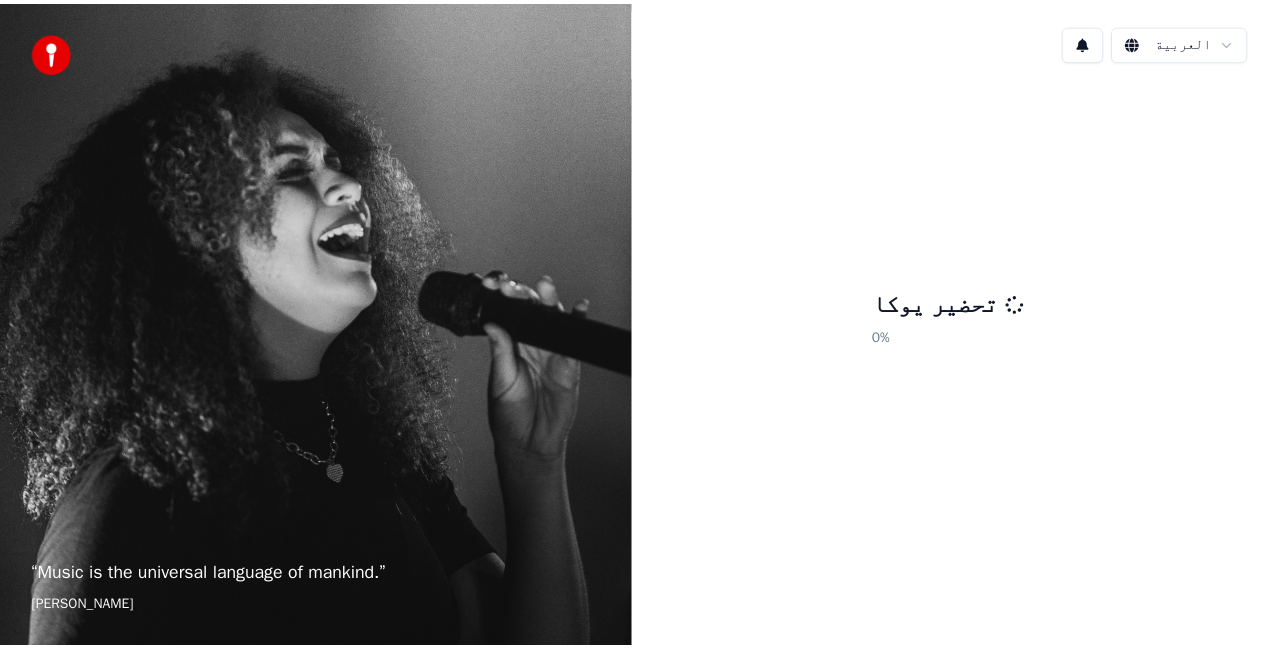 scroll, scrollTop: 0, scrollLeft: 0, axis: both 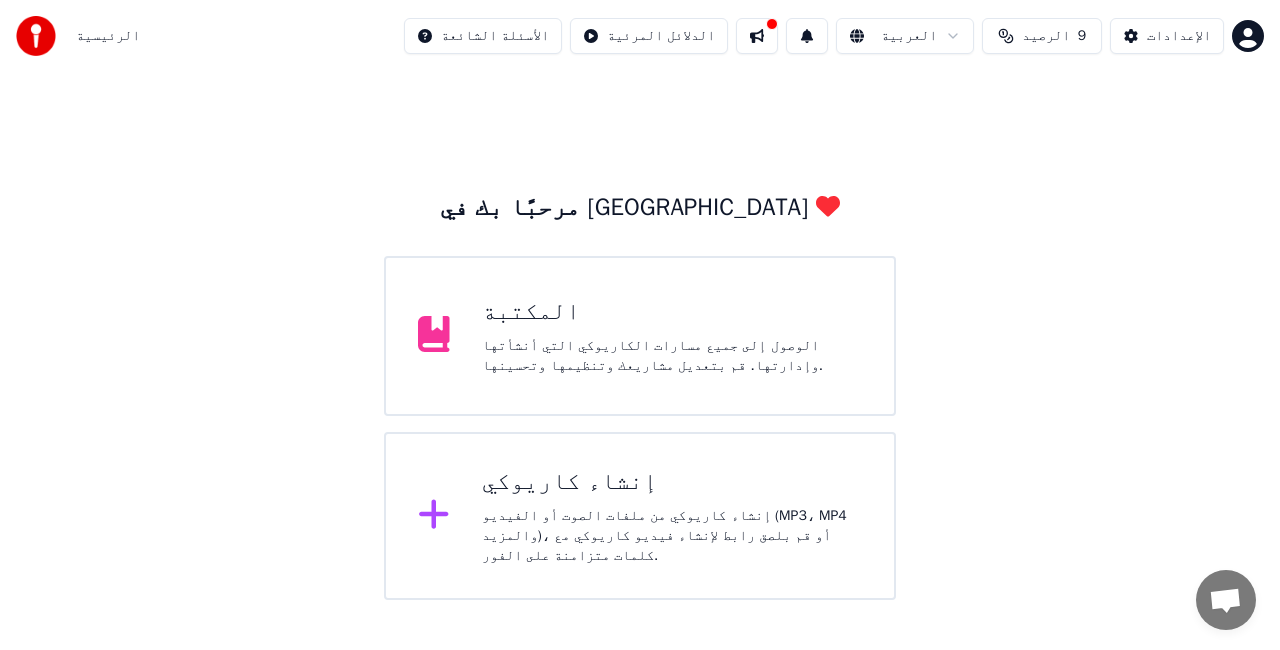 click on "الوصول إلى جميع مسارات الكاريوكي التي أنشأتها وإدارتها. قم بتعديل مشاريعك وتنظيمها وتحسينها." at bounding box center [672, 356] 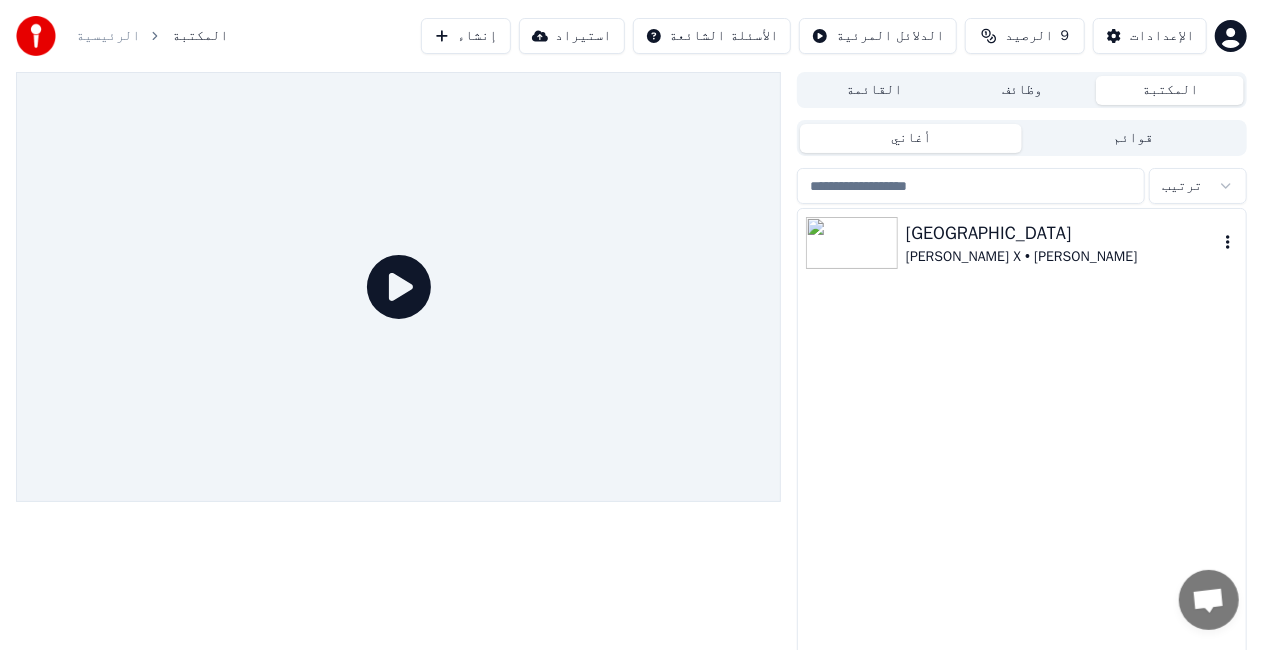 click at bounding box center [852, 243] 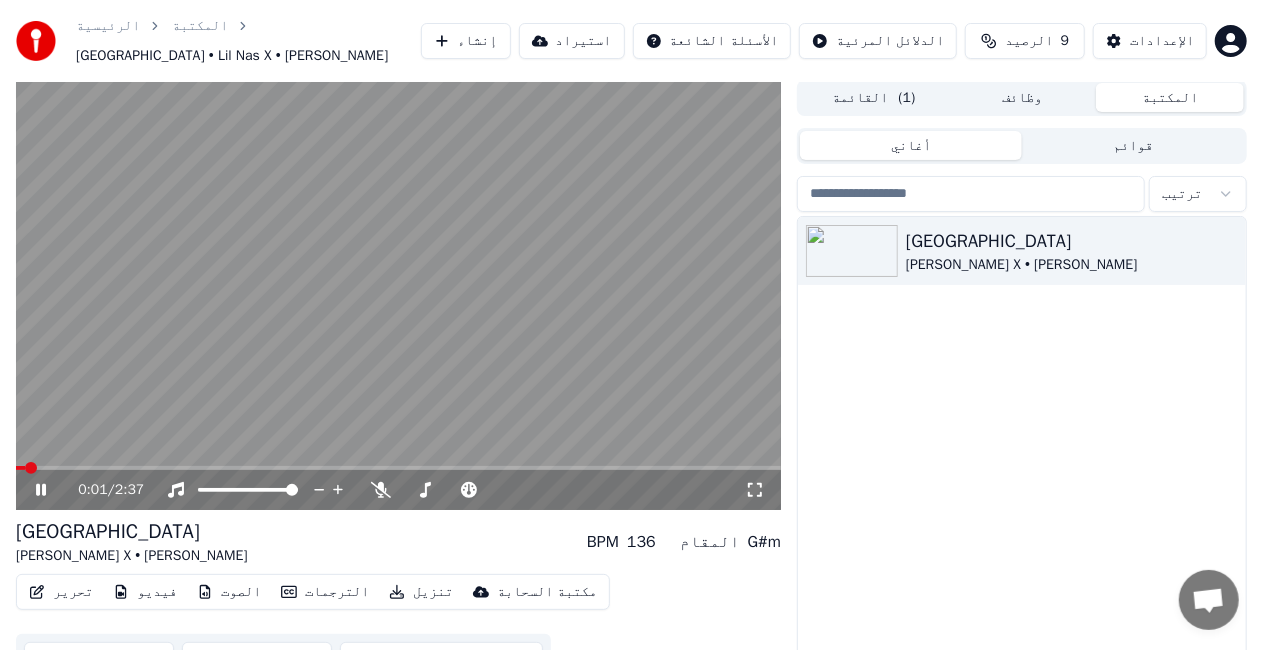 scroll, scrollTop: 0, scrollLeft: 0, axis: both 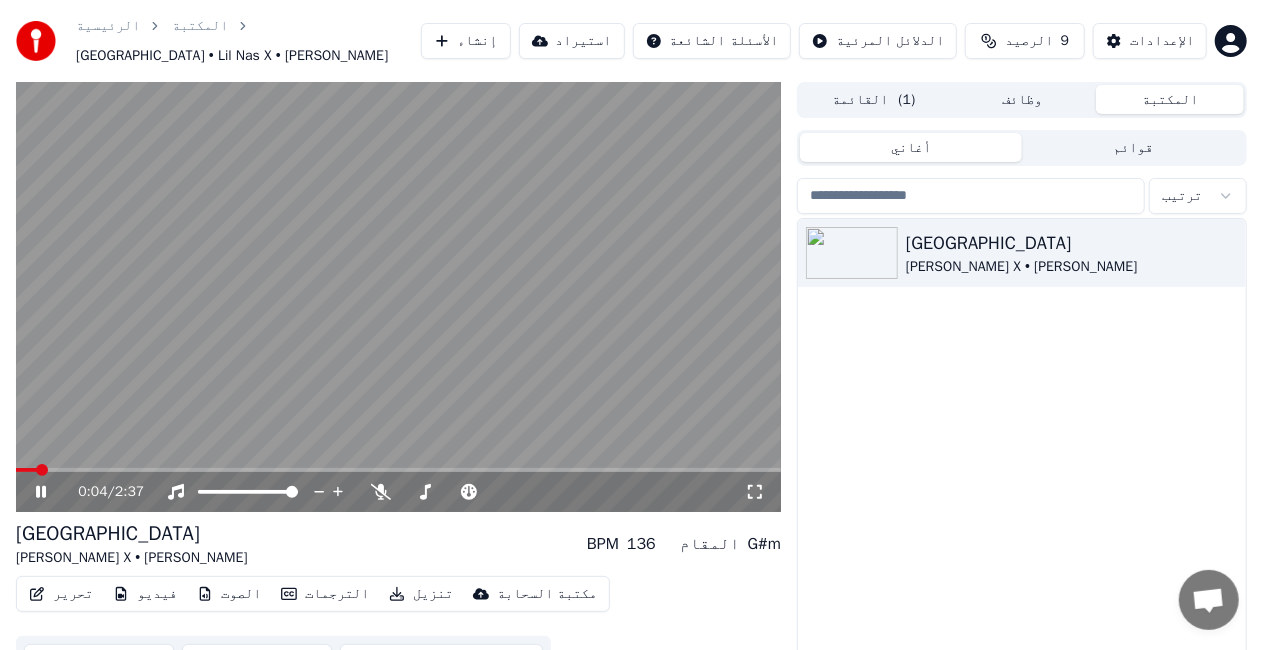 click on "0:04  /  2:37" at bounding box center [398, 492] 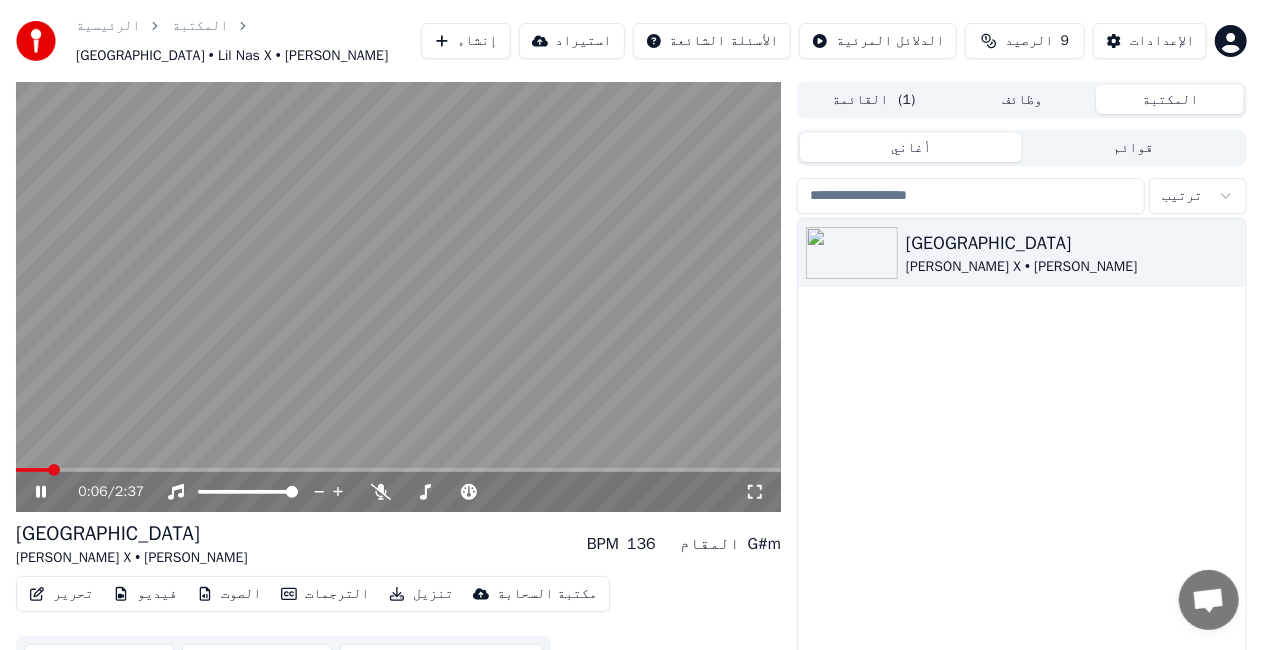 click 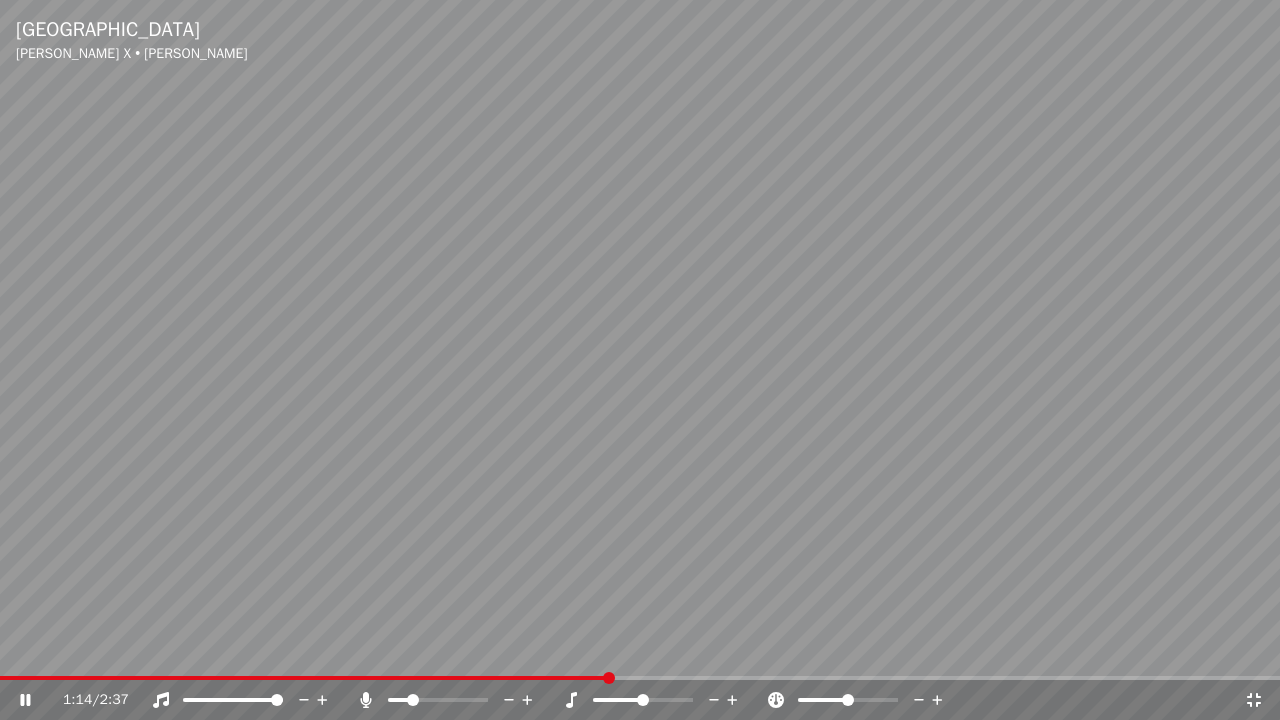 click at bounding box center (438, 700) 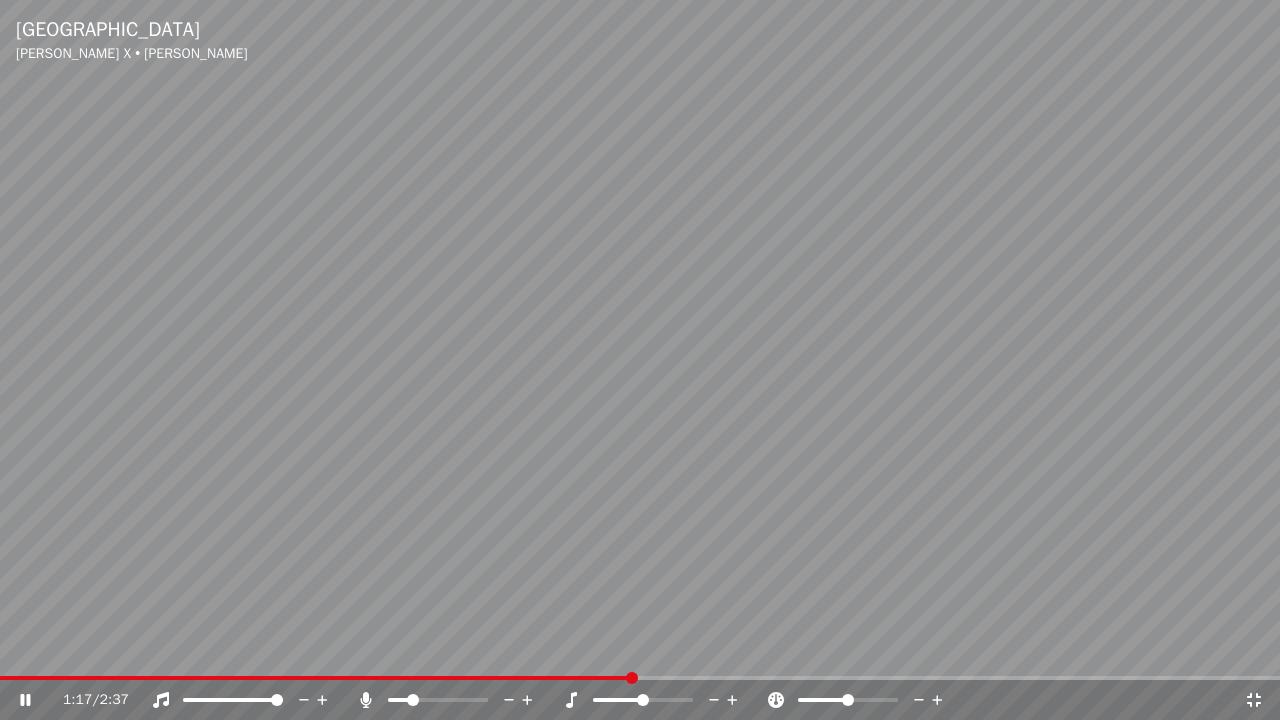 click at bounding box center (640, 360) 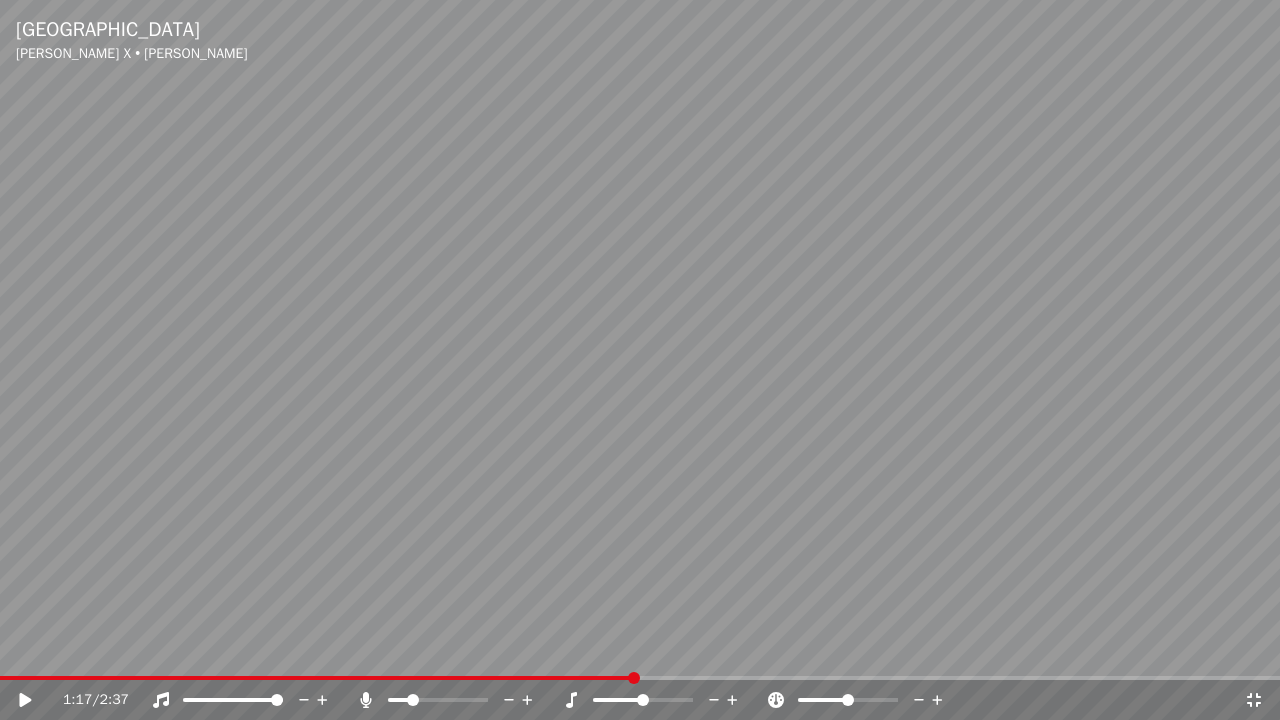 click at bounding box center [640, 360] 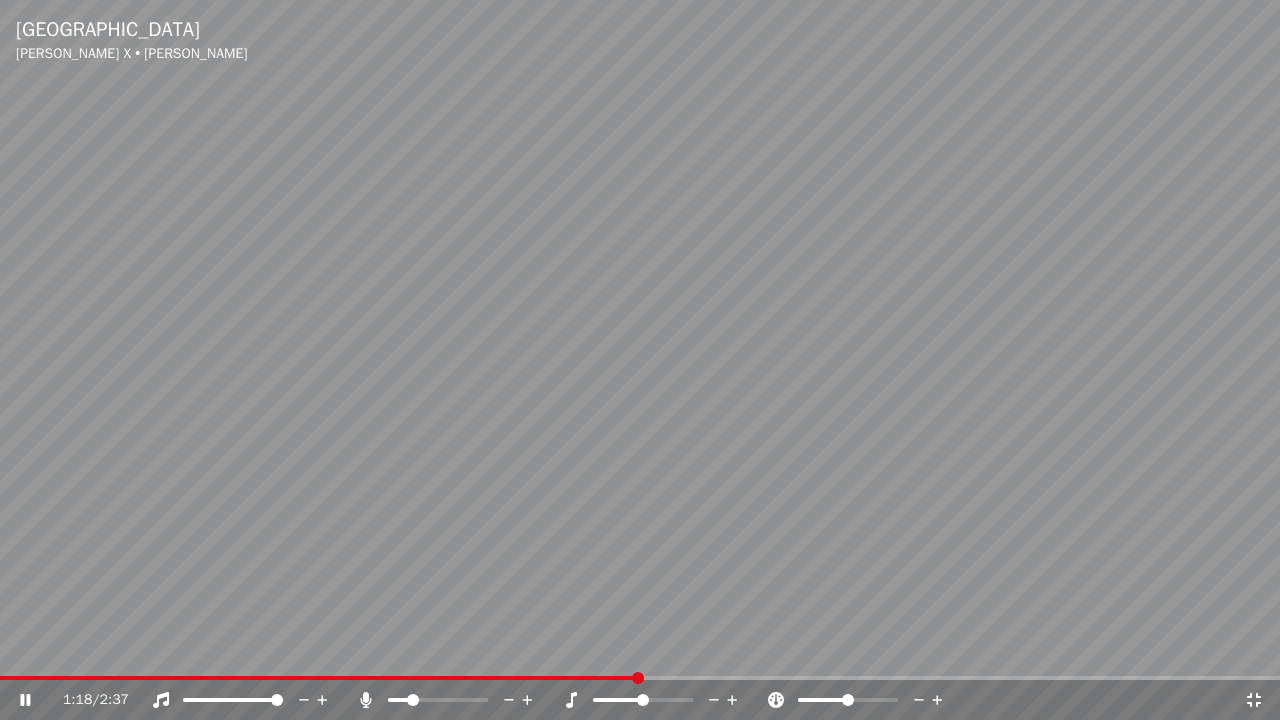 click at bounding box center [640, 360] 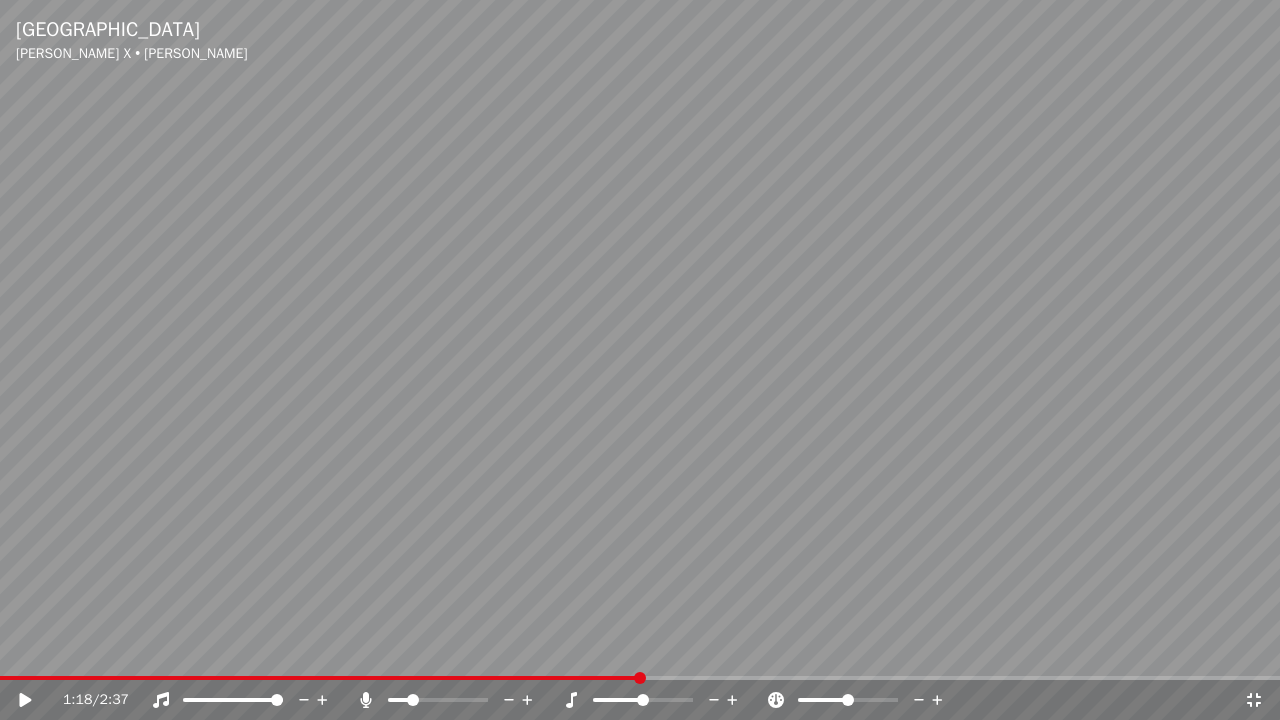 click at bounding box center (640, 360) 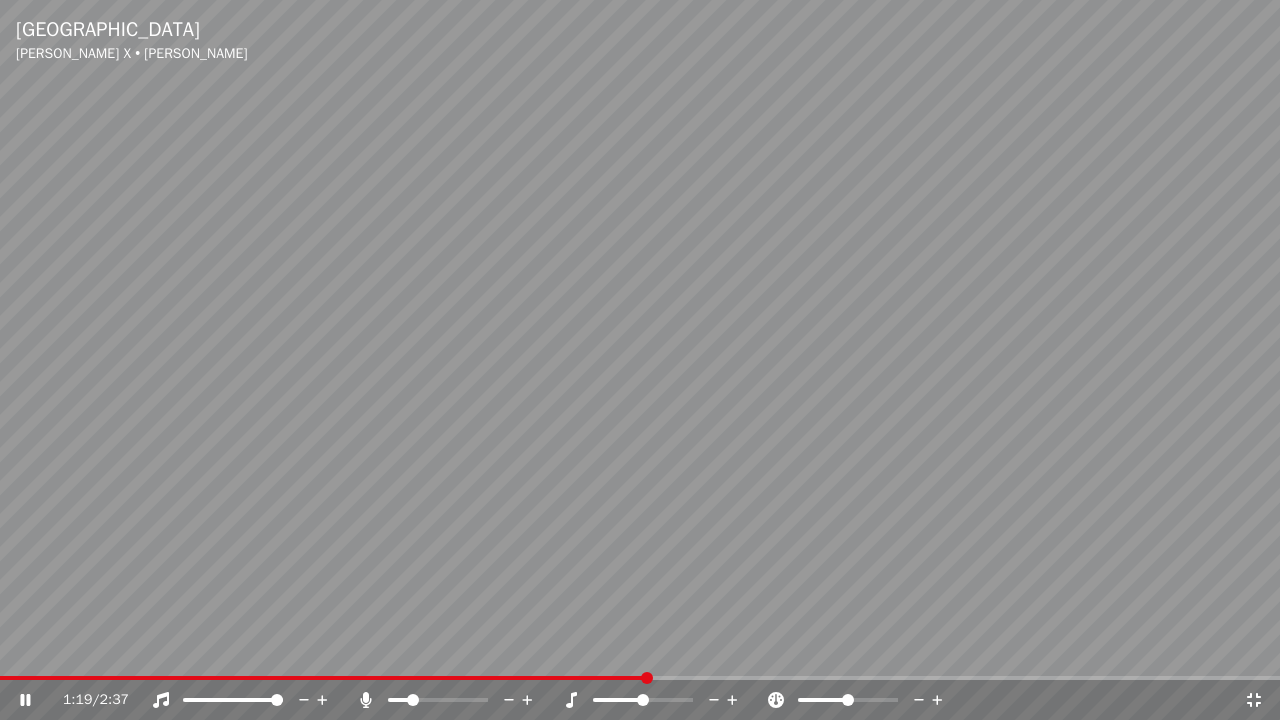 drag, startPoint x: 83, startPoint y: 675, endPoint x: 32, endPoint y: 695, distance: 54.781384 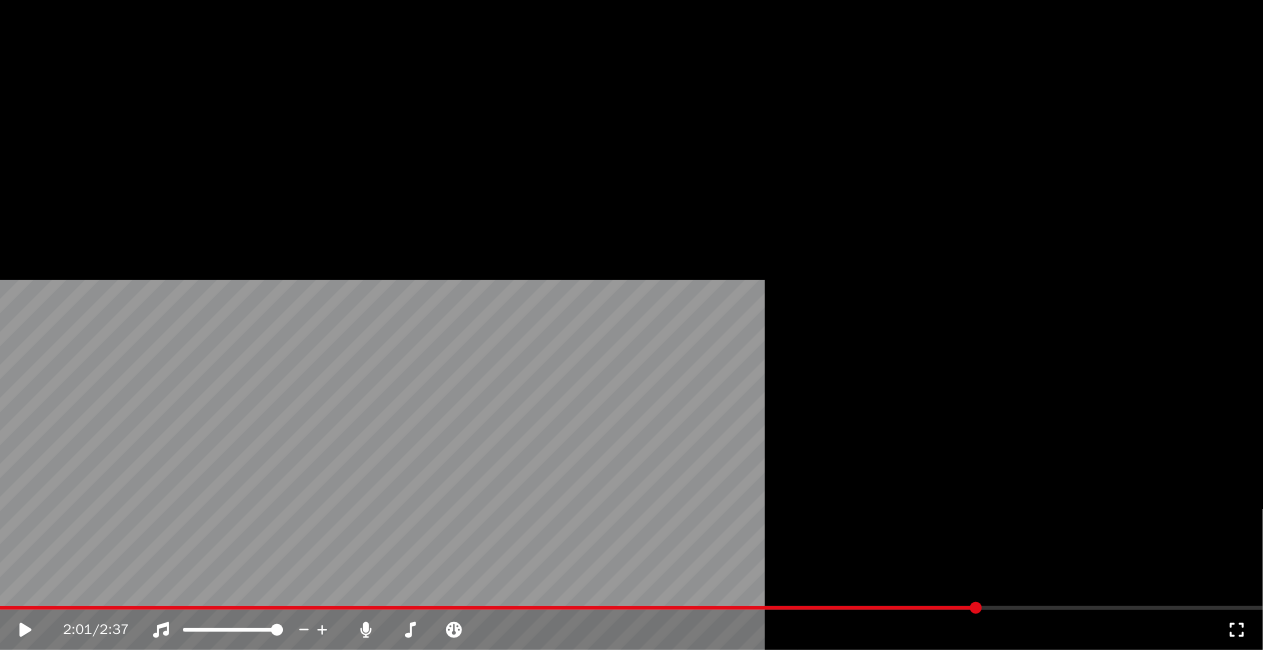scroll, scrollTop: 45, scrollLeft: 0, axis: vertical 